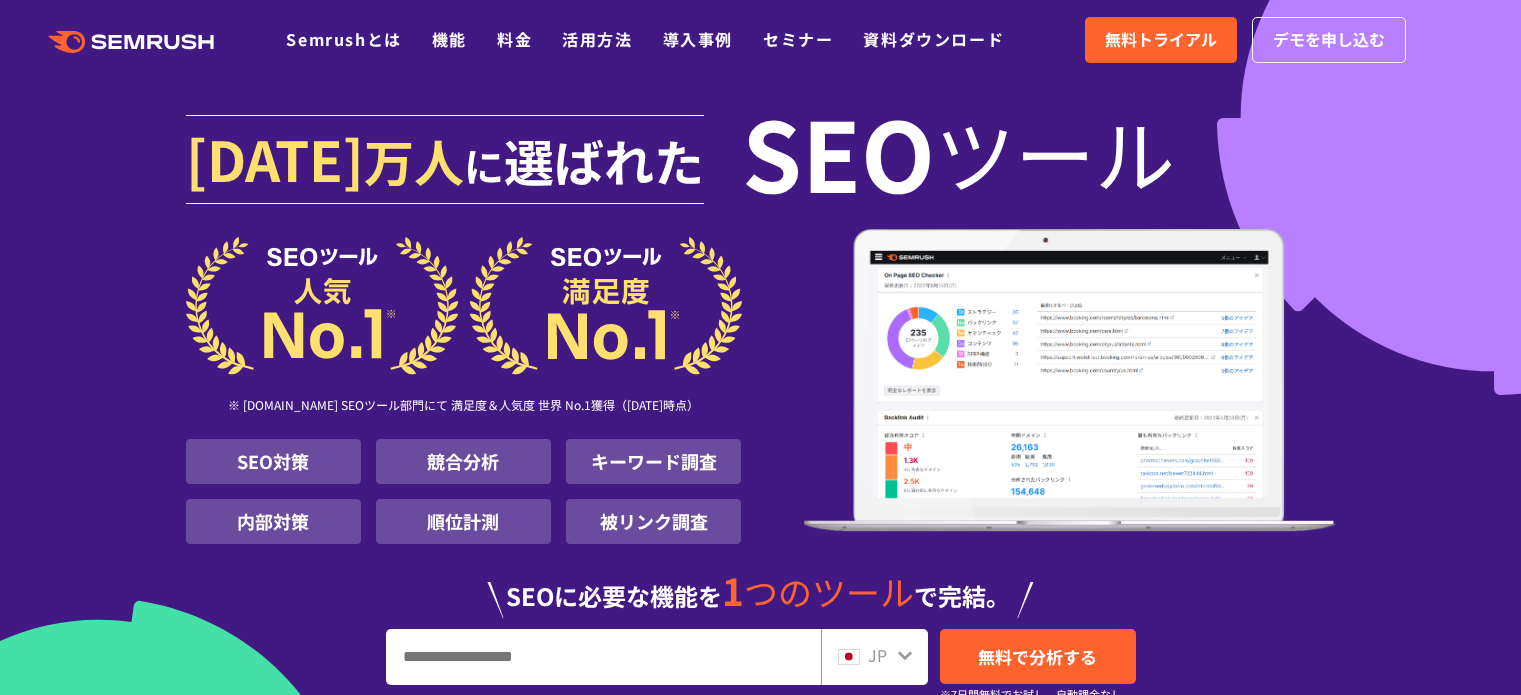 scroll, scrollTop: 0, scrollLeft: 0, axis: both 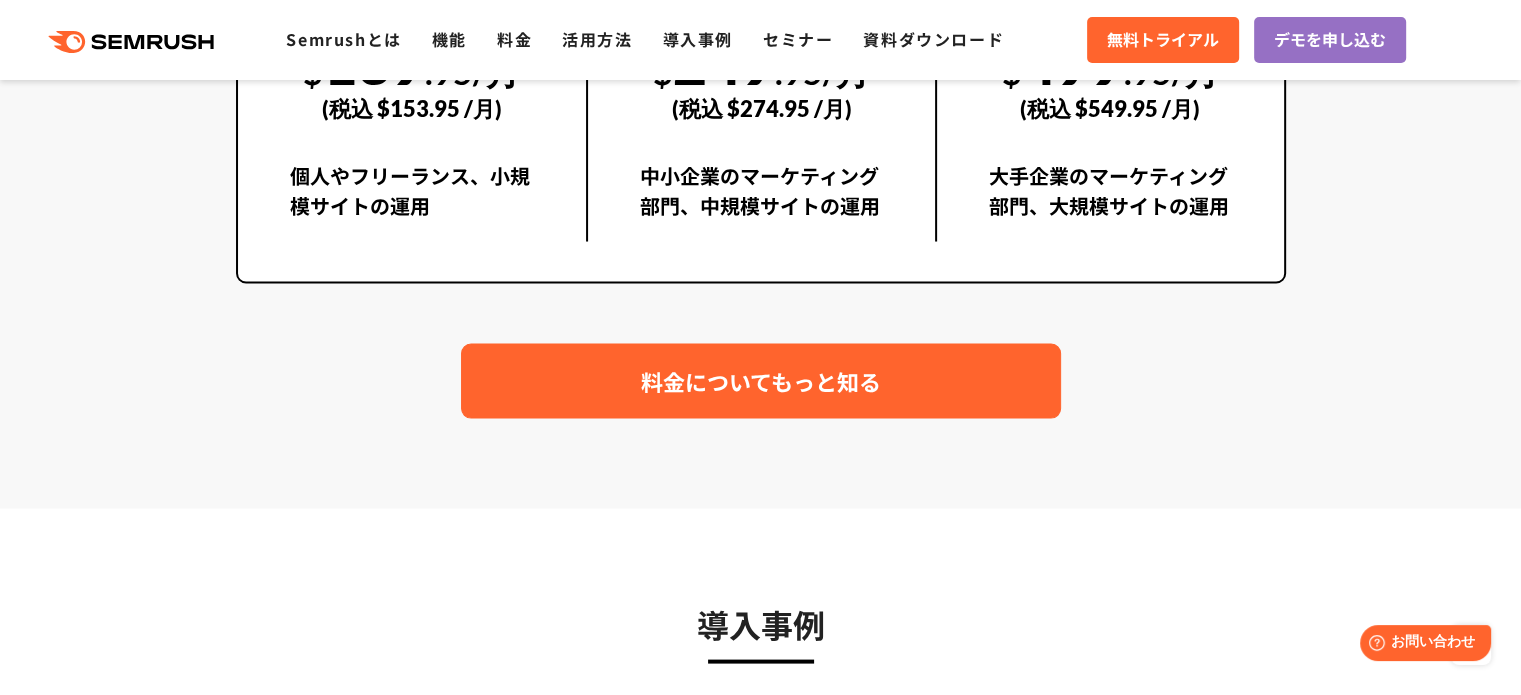 click on "料金についてもっと知る" at bounding box center (761, 381) 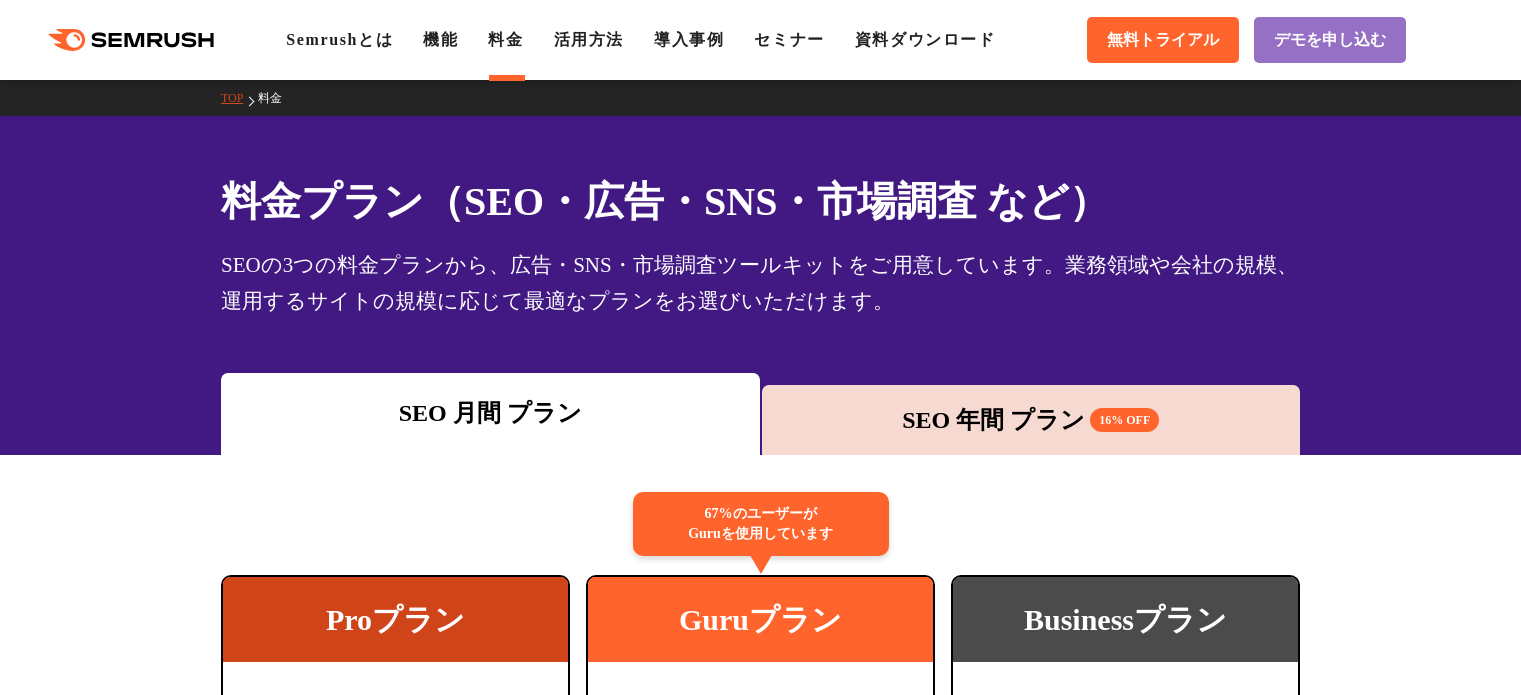 scroll, scrollTop: 0, scrollLeft: 0, axis: both 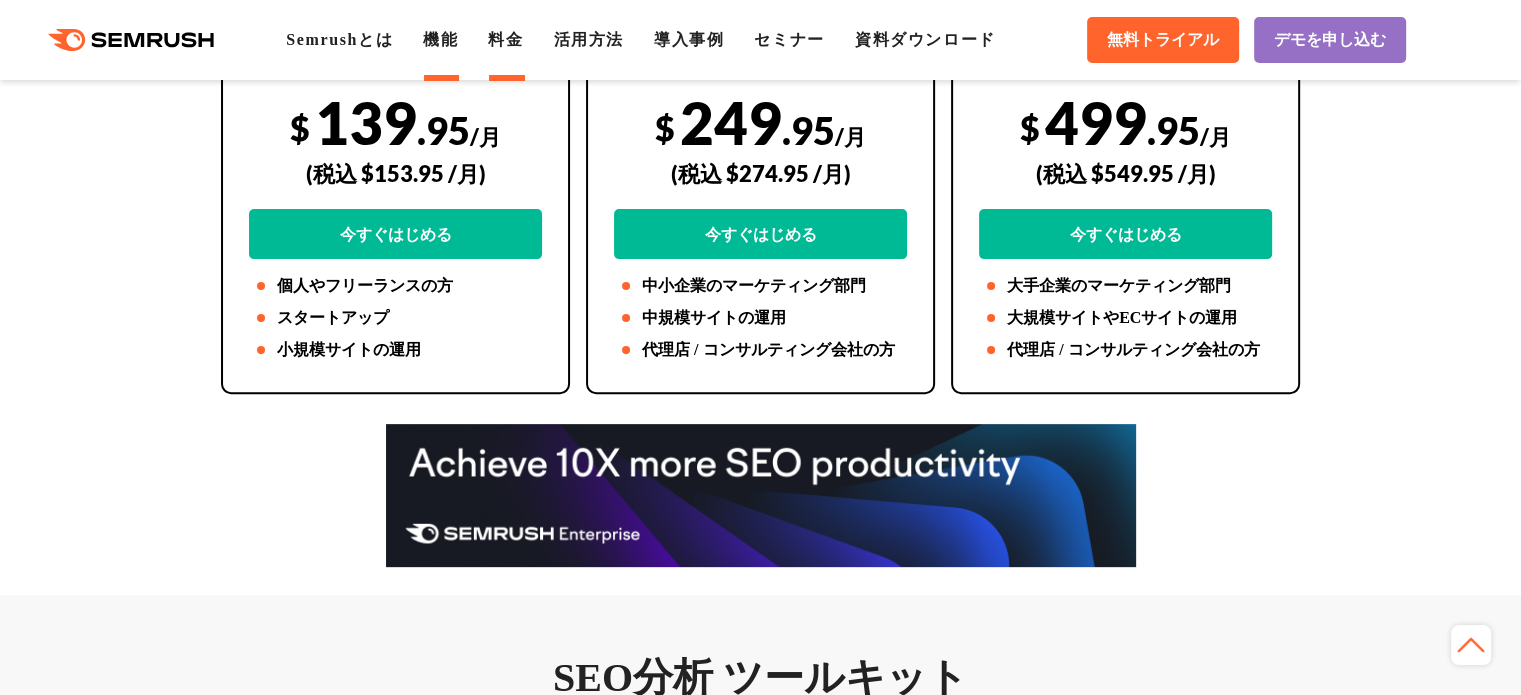 click on "機能" at bounding box center (440, 39) 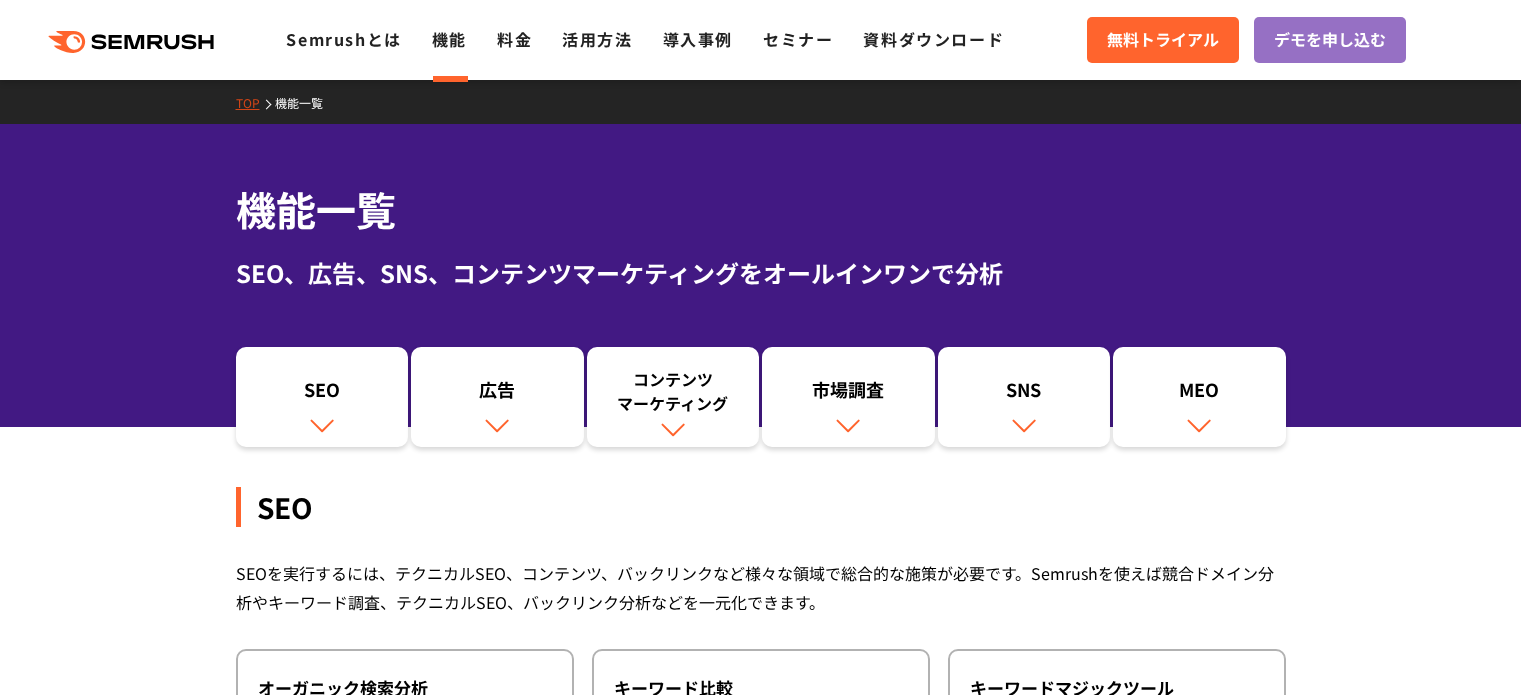scroll, scrollTop: 0, scrollLeft: 0, axis: both 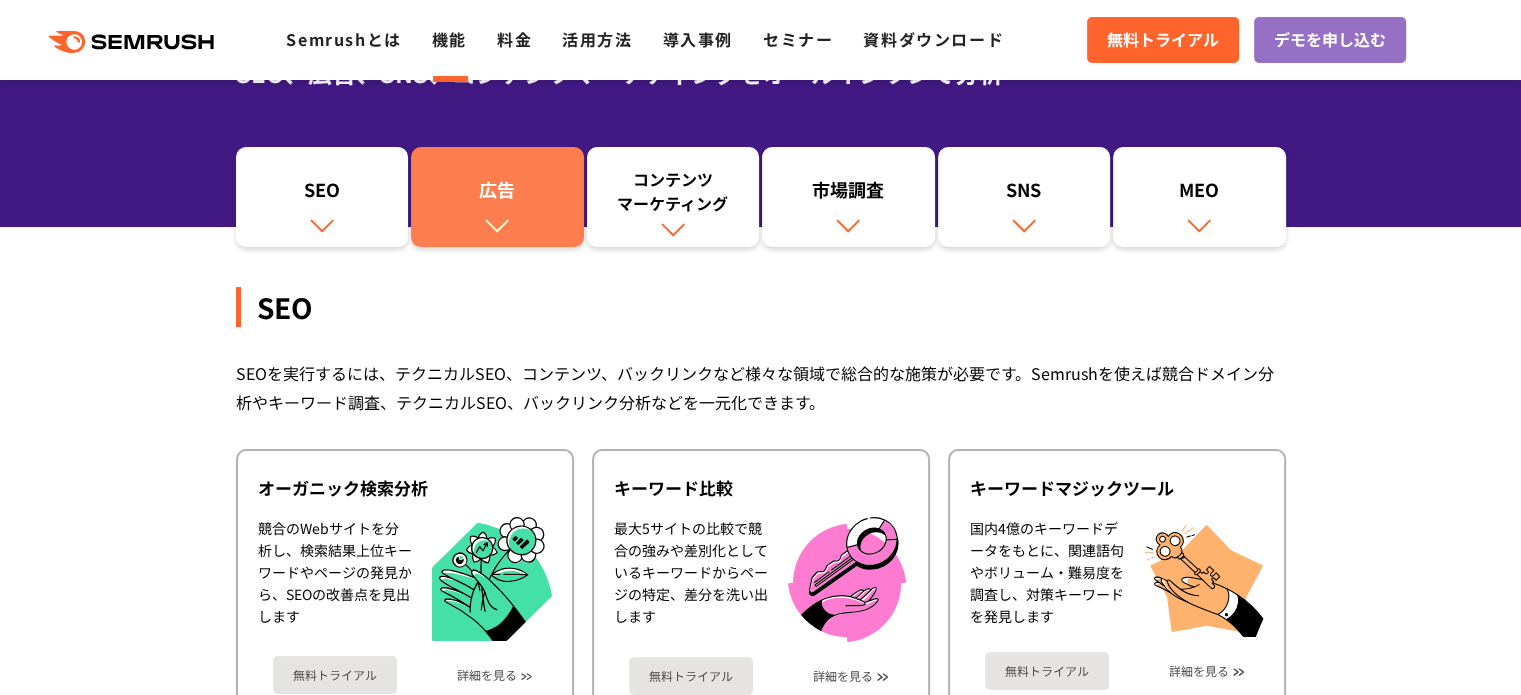 click on "広告" at bounding box center (497, 194) 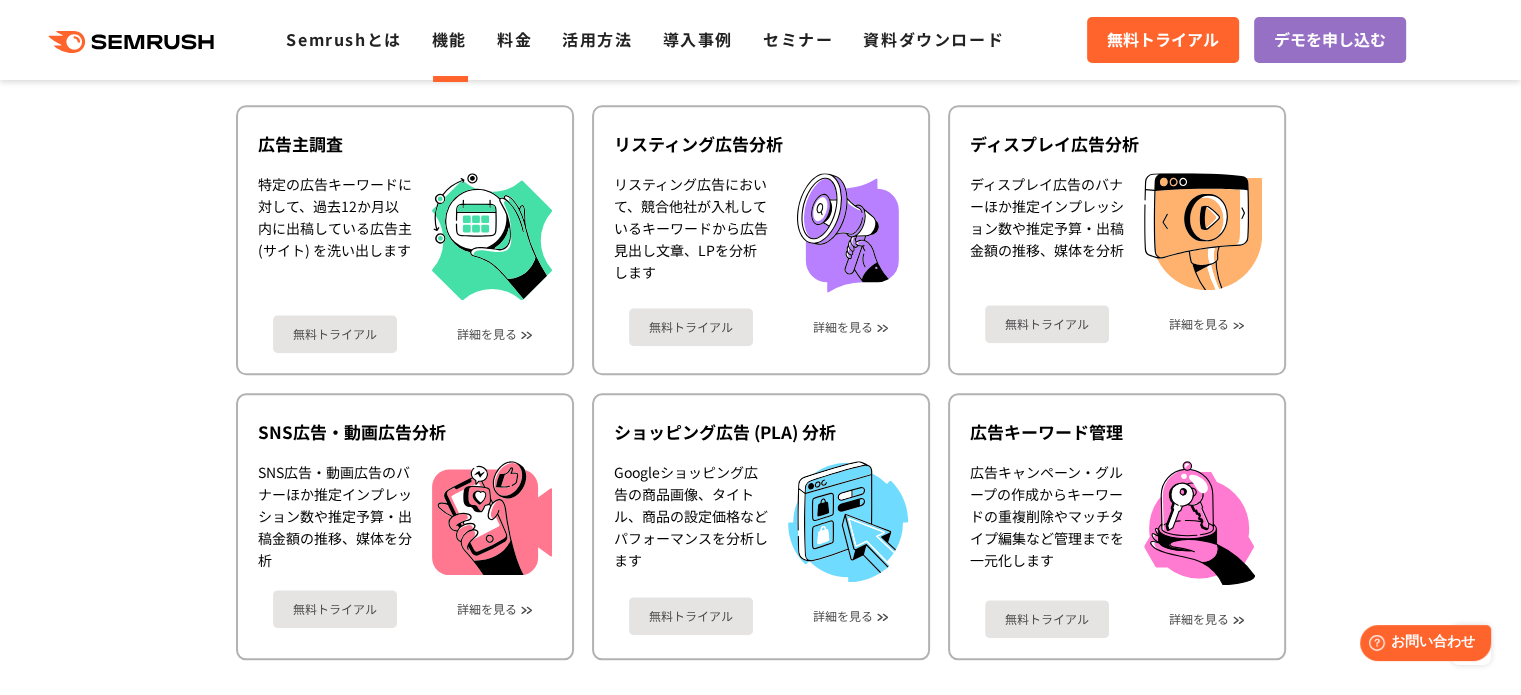 scroll, scrollTop: 1907, scrollLeft: 0, axis: vertical 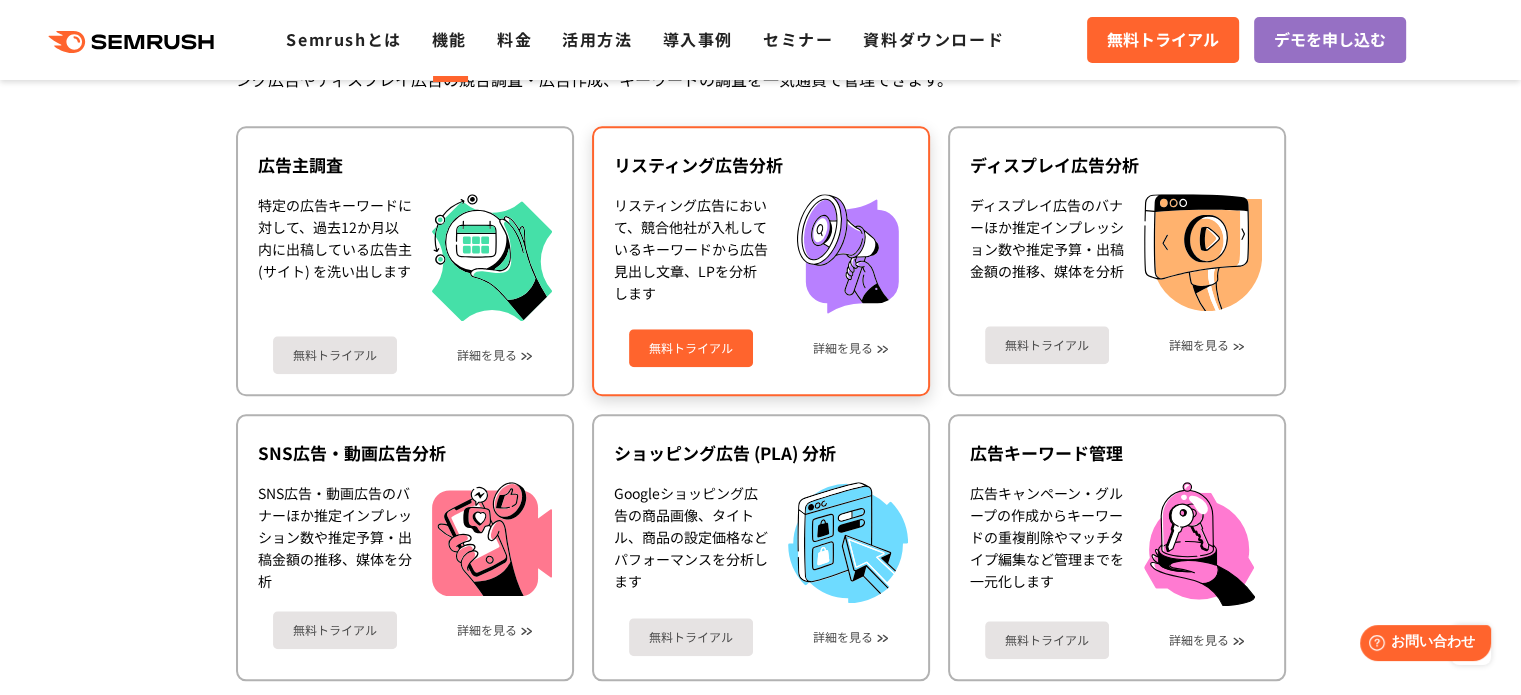 click on "無料トライアル" at bounding box center (691, 348) 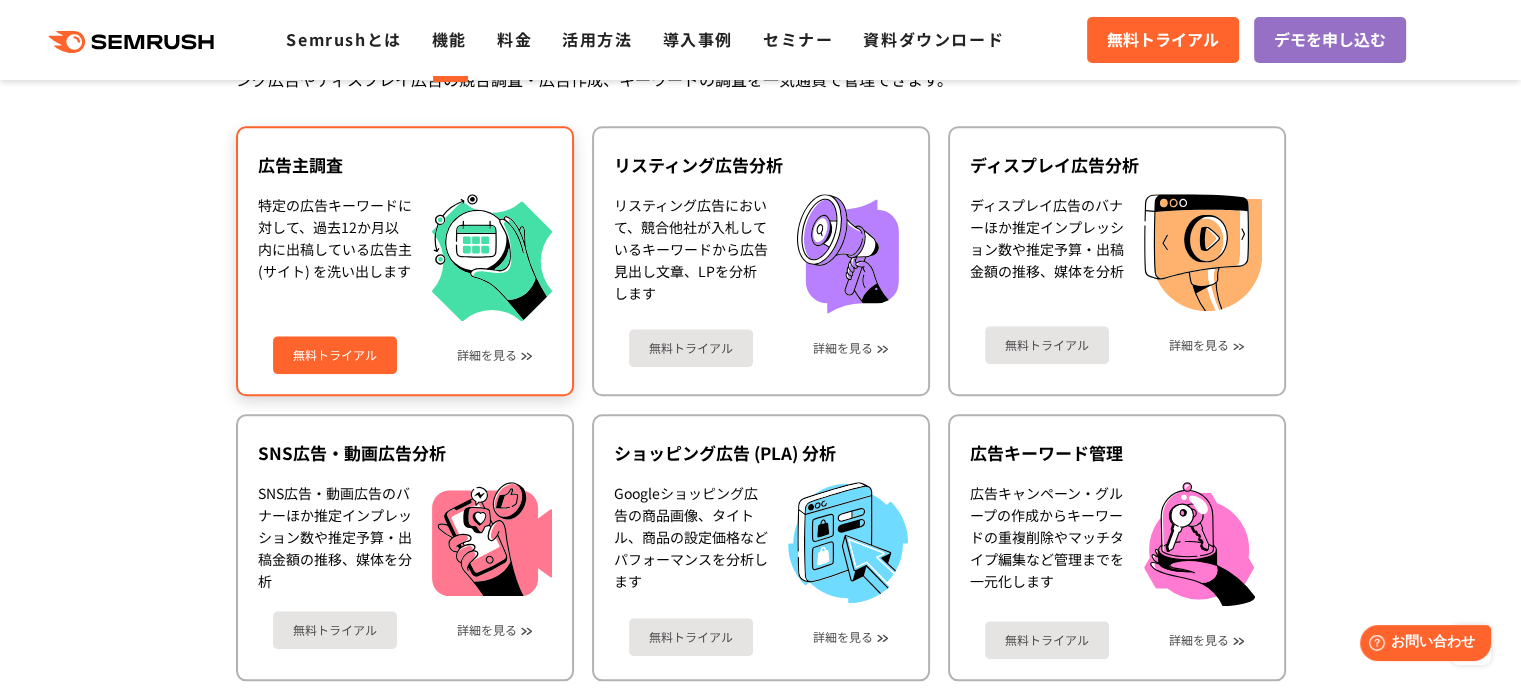 click on "無料トライアル" at bounding box center [335, 355] 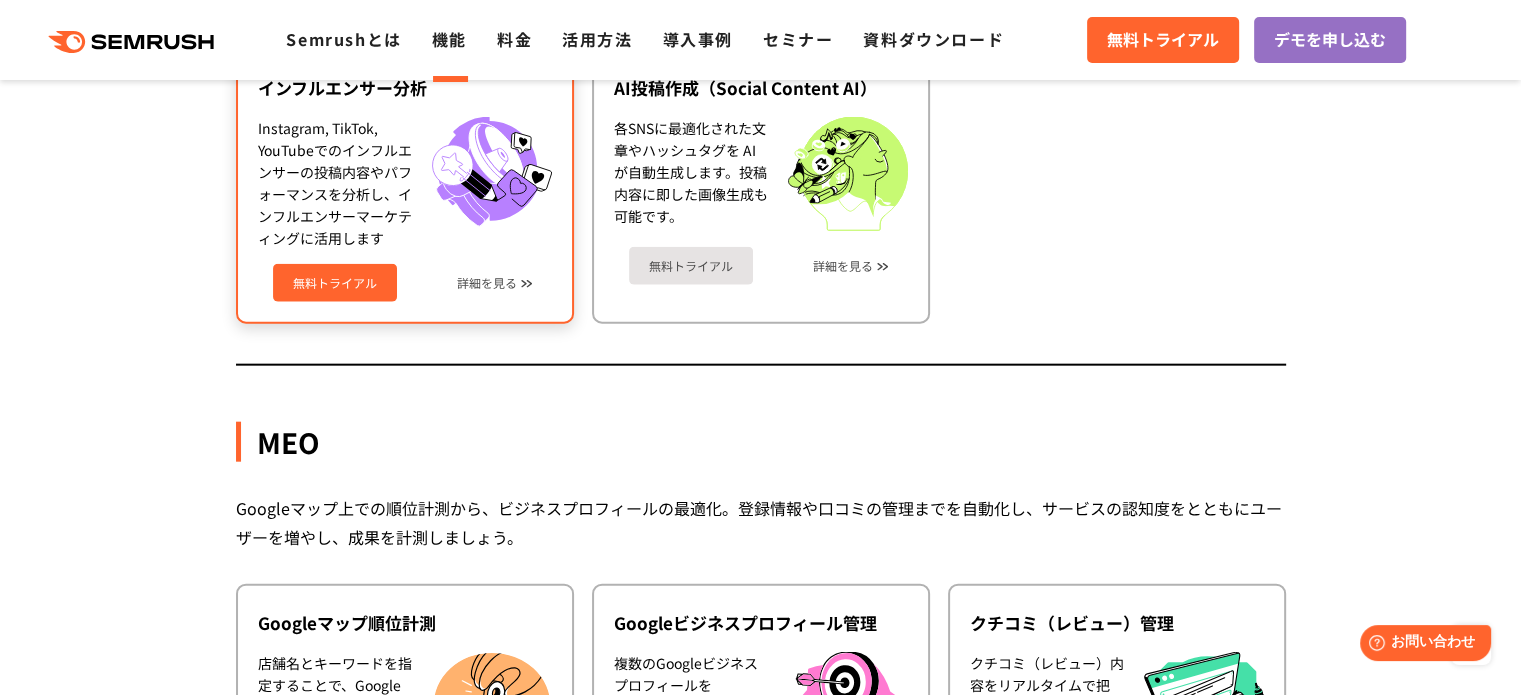 scroll, scrollTop: 4640, scrollLeft: 0, axis: vertical 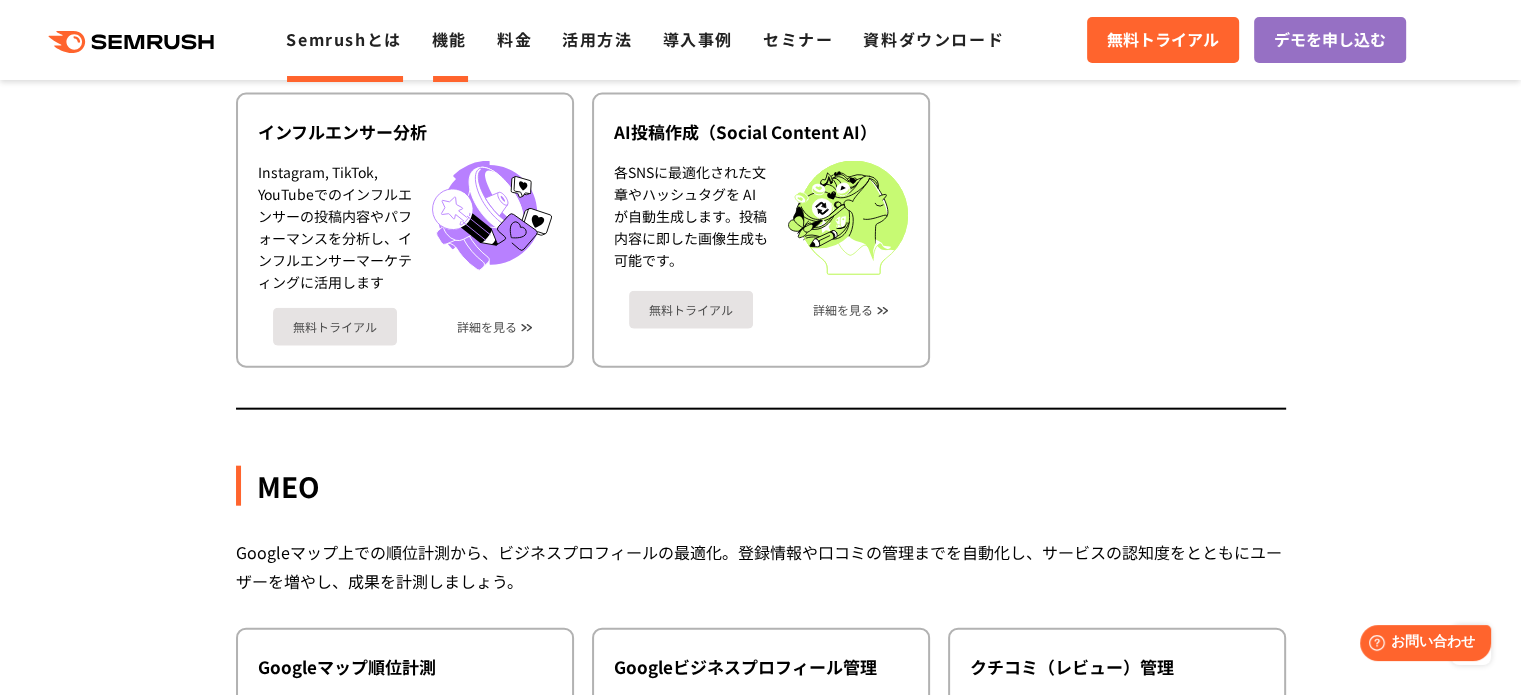click on "Semrushとは" at bounding box center (343, 39) 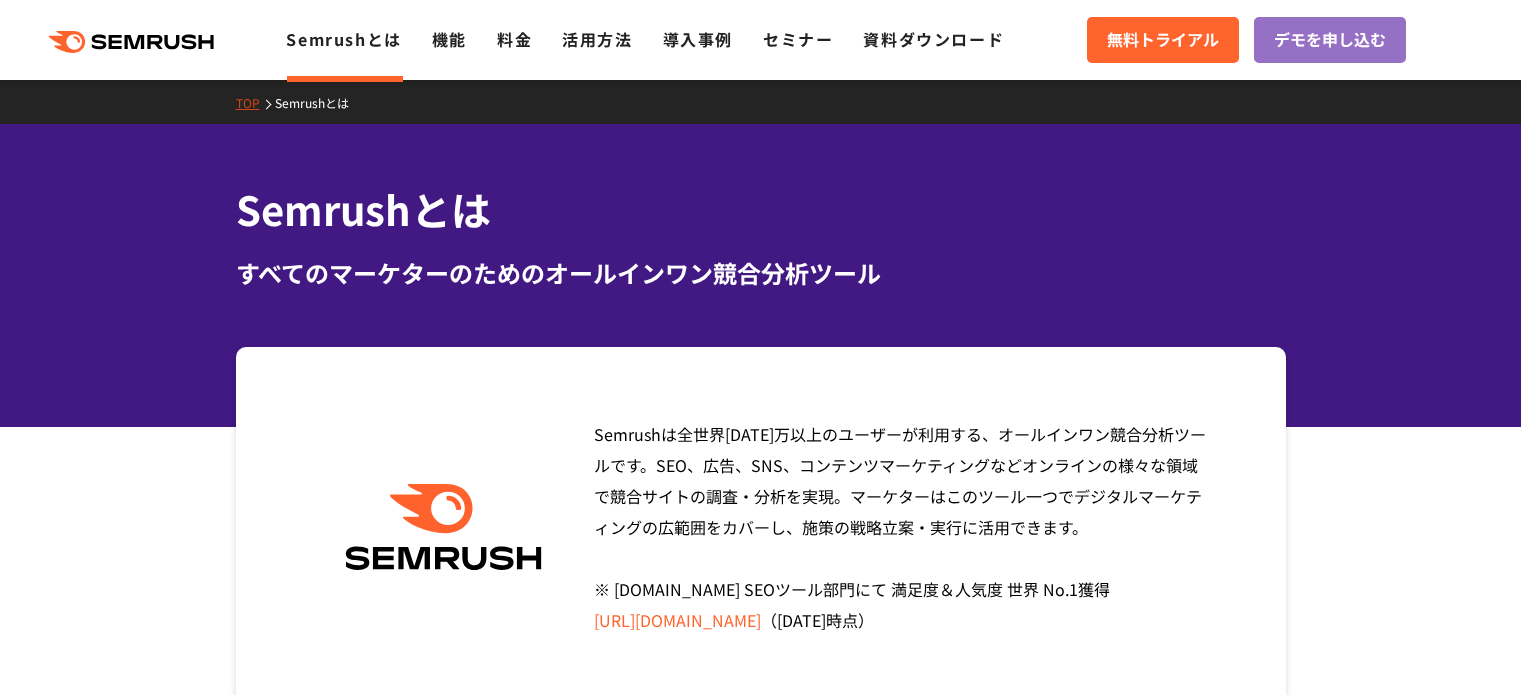 scroll, scrollTop: 0, scrollLeft: 0, axis: both 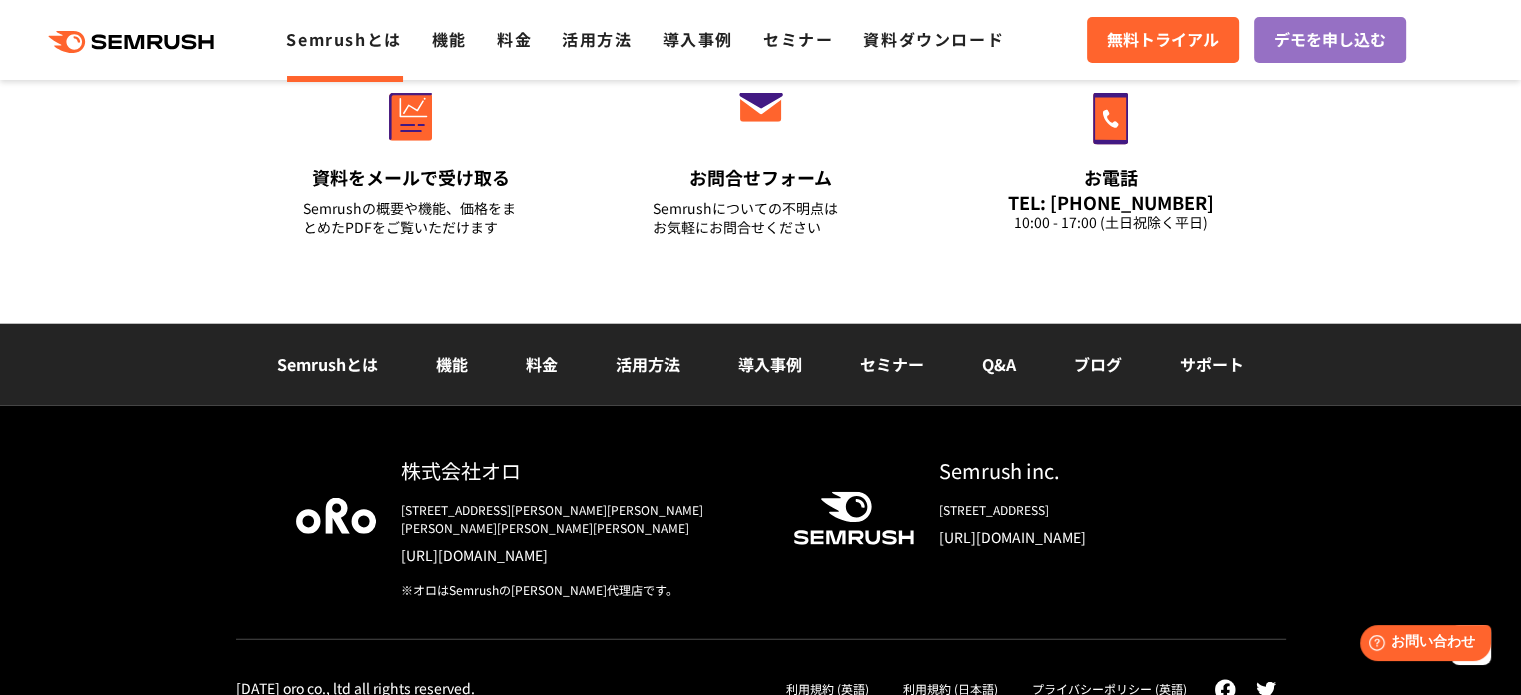 click on "Q&A" at bounding box center (999, 364) 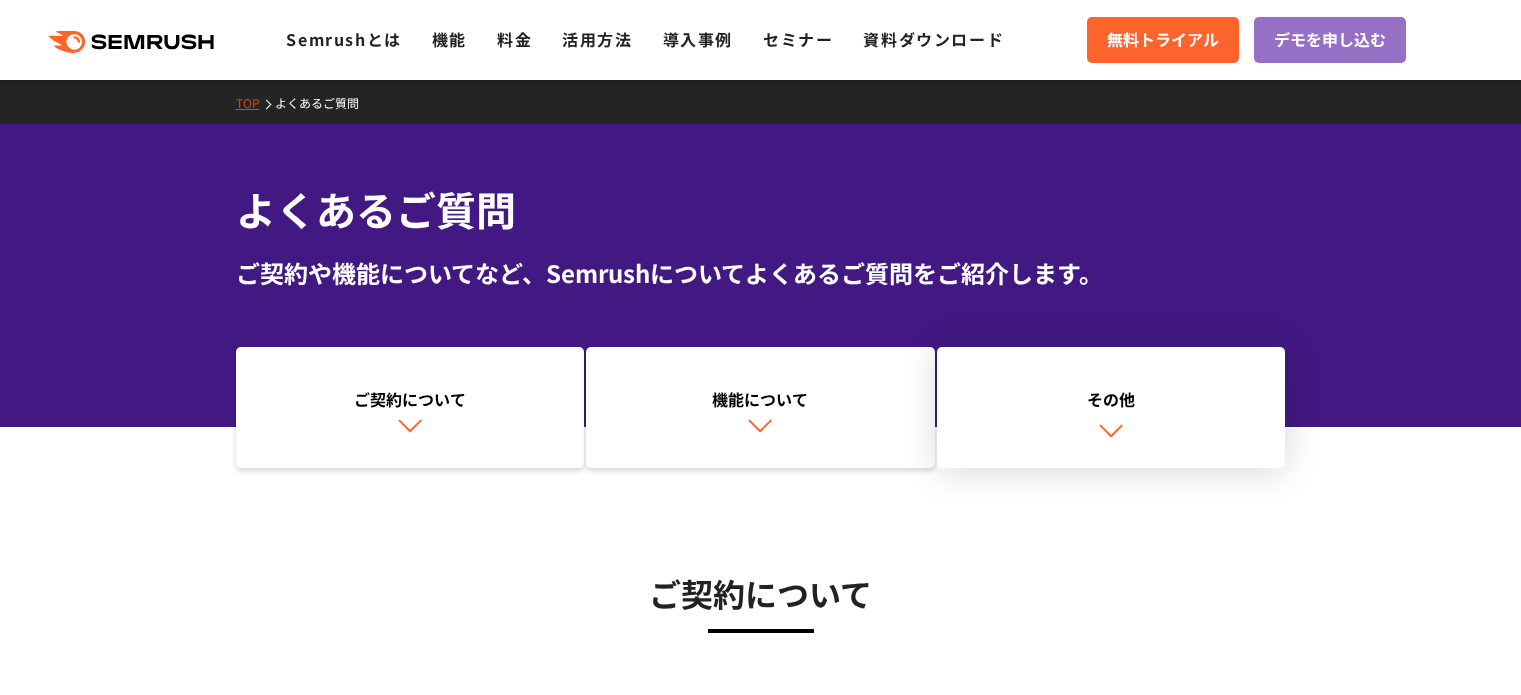 scroll, scrollTop: 0, scrollLeft: 0, axis: both 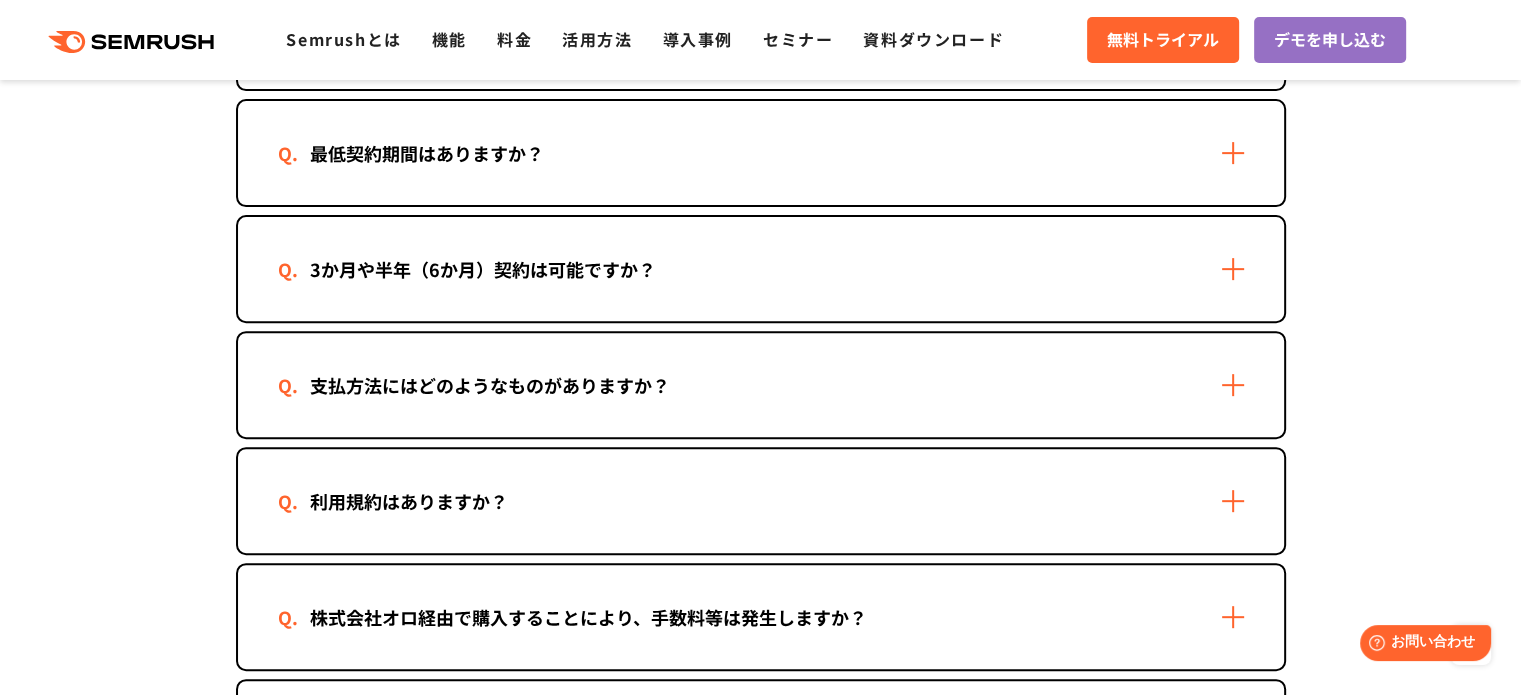 click on "3か月や半年（6か月）契約は可能ですか？" at bounding box center (761, 269) 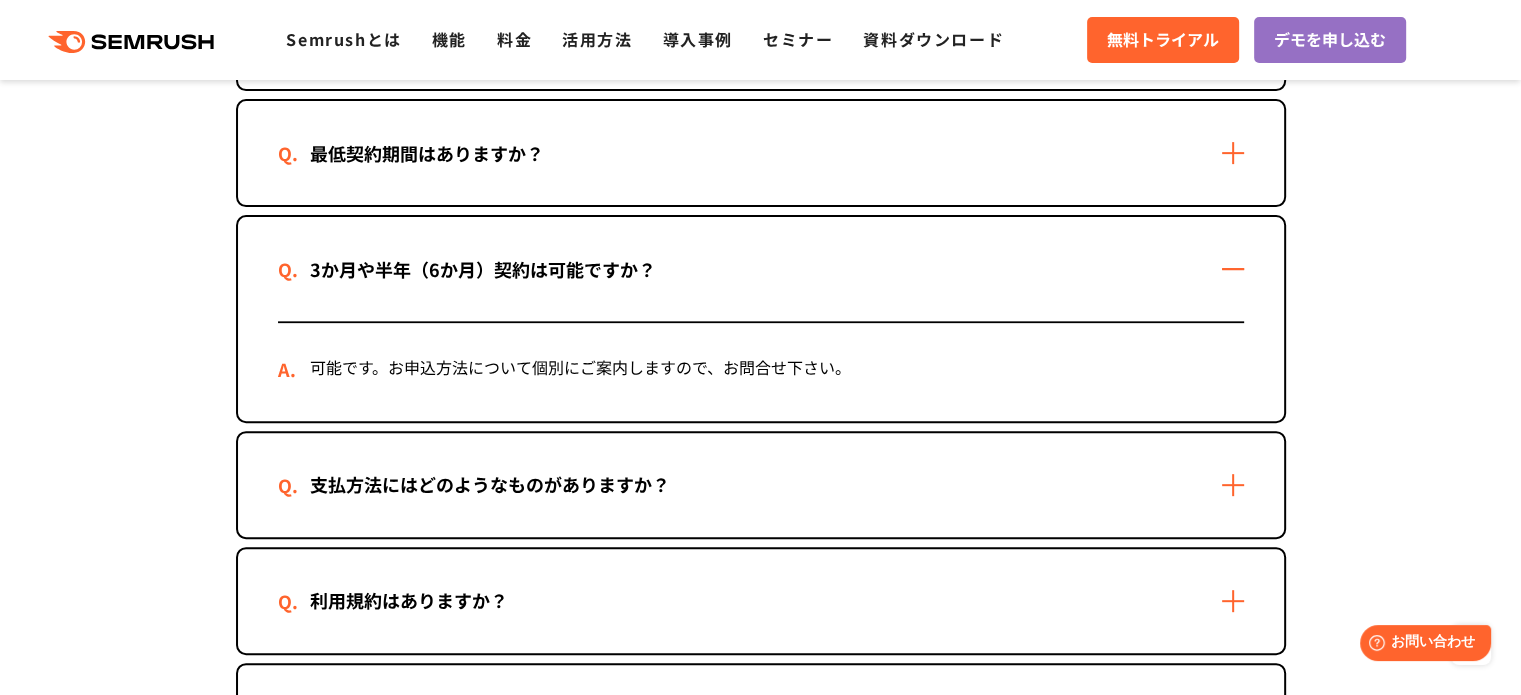 click on "3か月や半年（6か月）契約は可能ですか？" at bounding box center [761, 269] 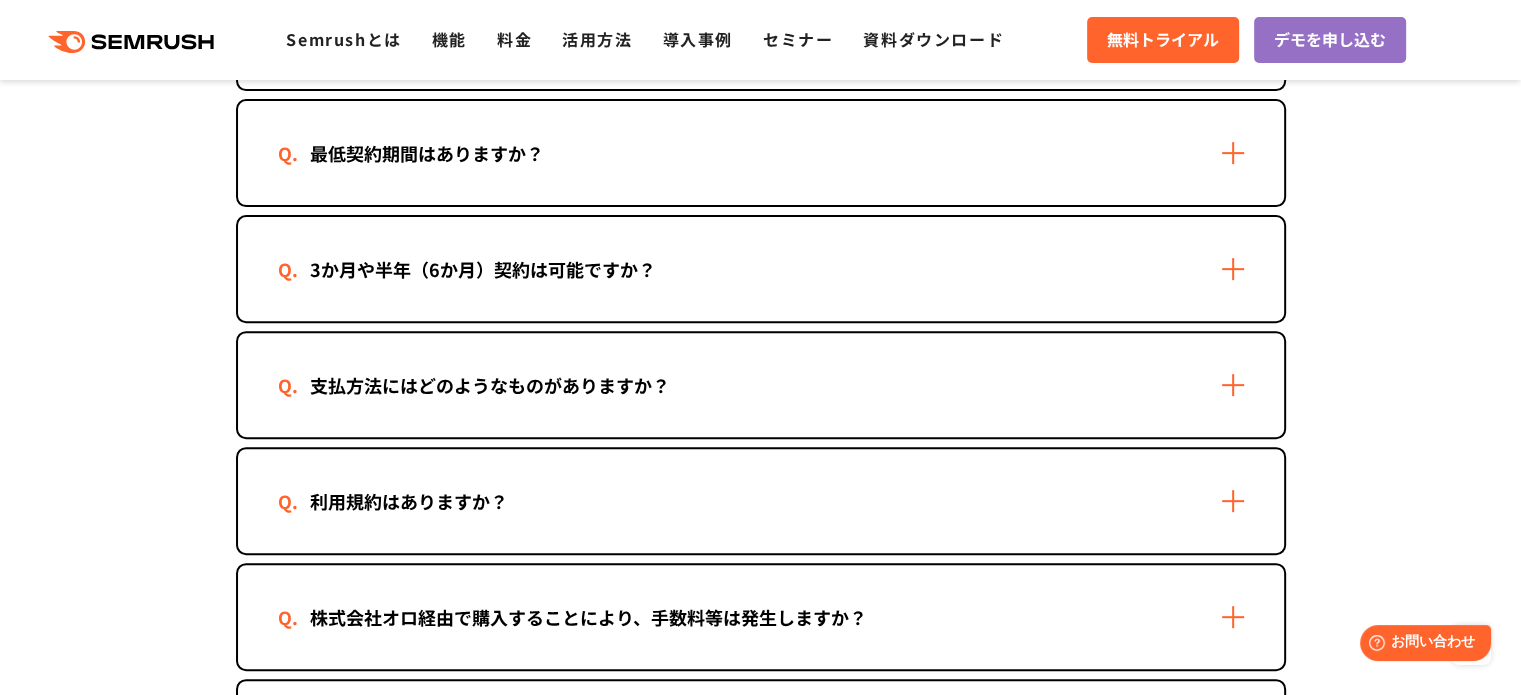 click on "最低契約期間はありますか？" at bounding box center (761, 153) 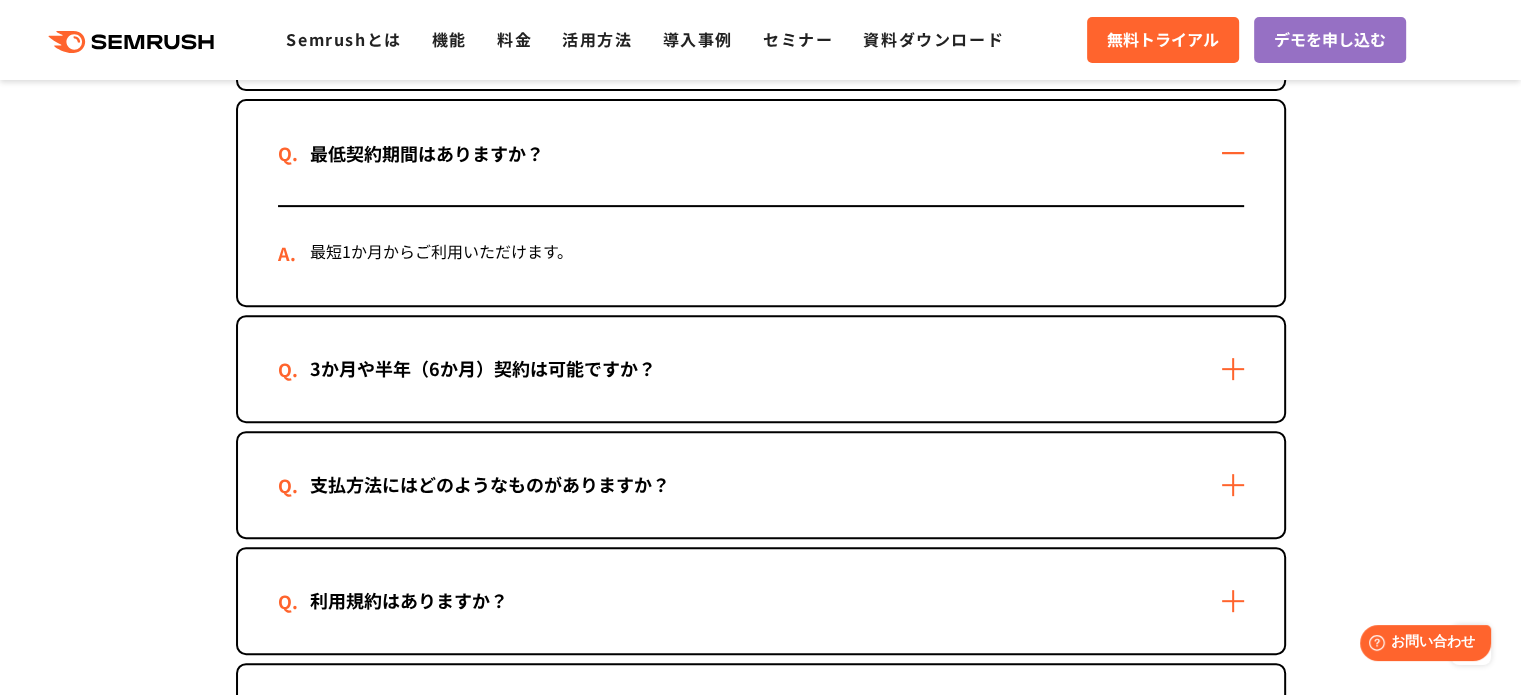 click on "最低契約期間はありますか？" at bounding box center (761, 153) 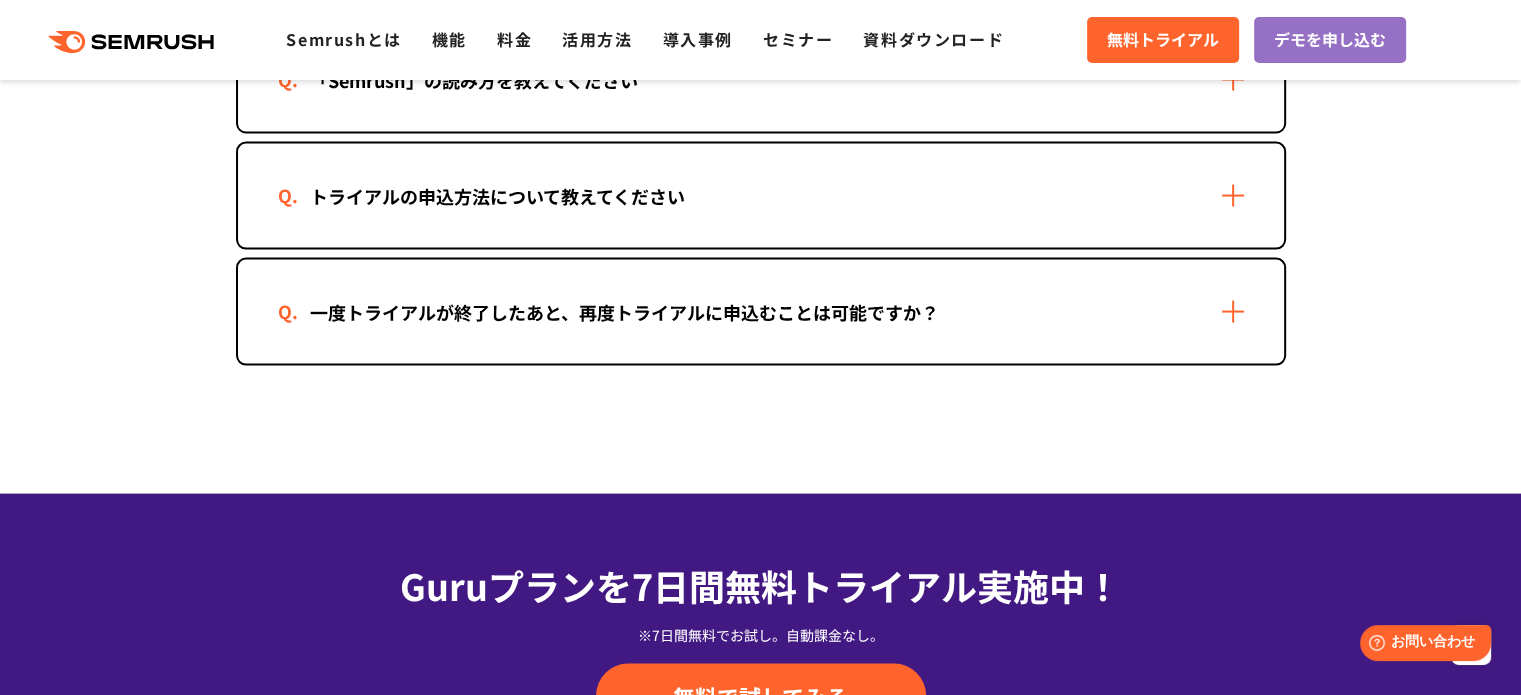 scroll, scrollTop: 4066, scrollLeft: 0, axis: vertical 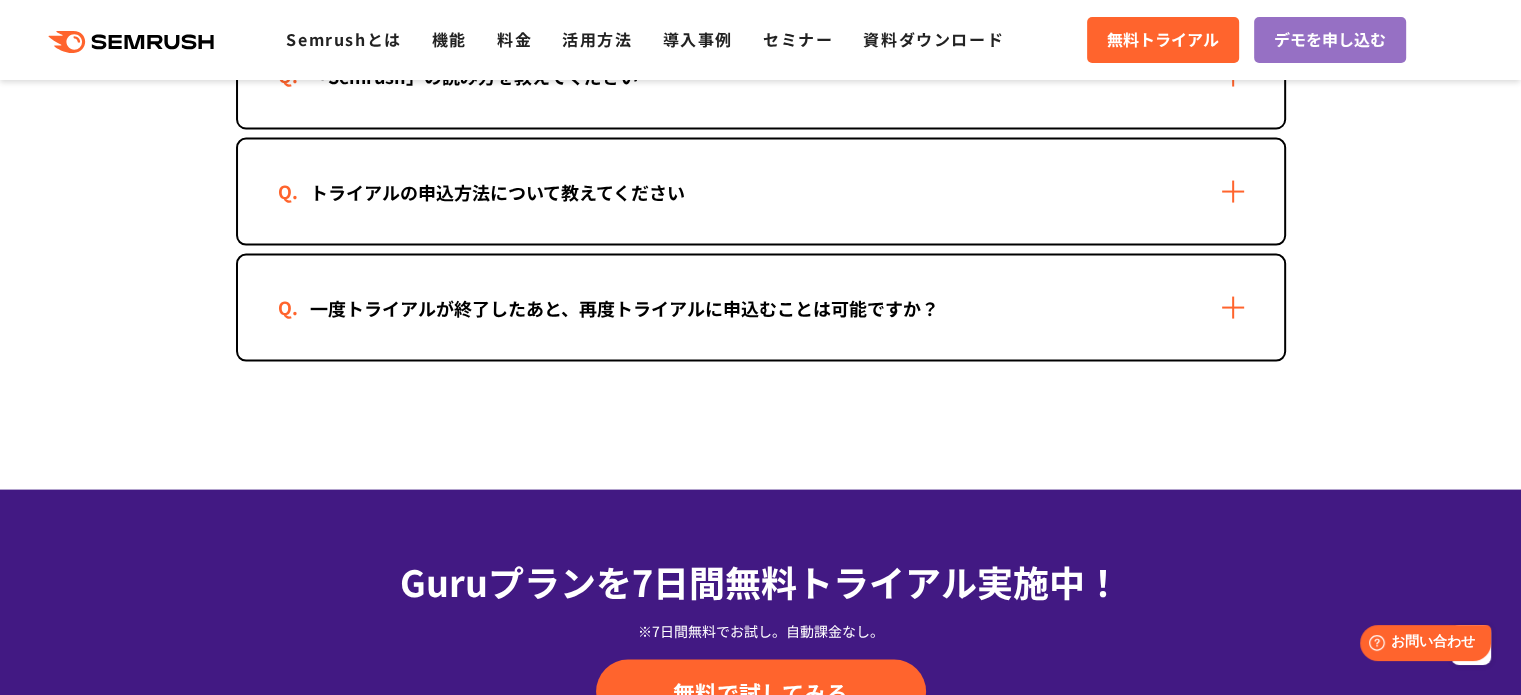 click on "一度トライアルが終了したあと、再度トライアルに申込むことは可能ですか？" at bounding box center (624, 308) 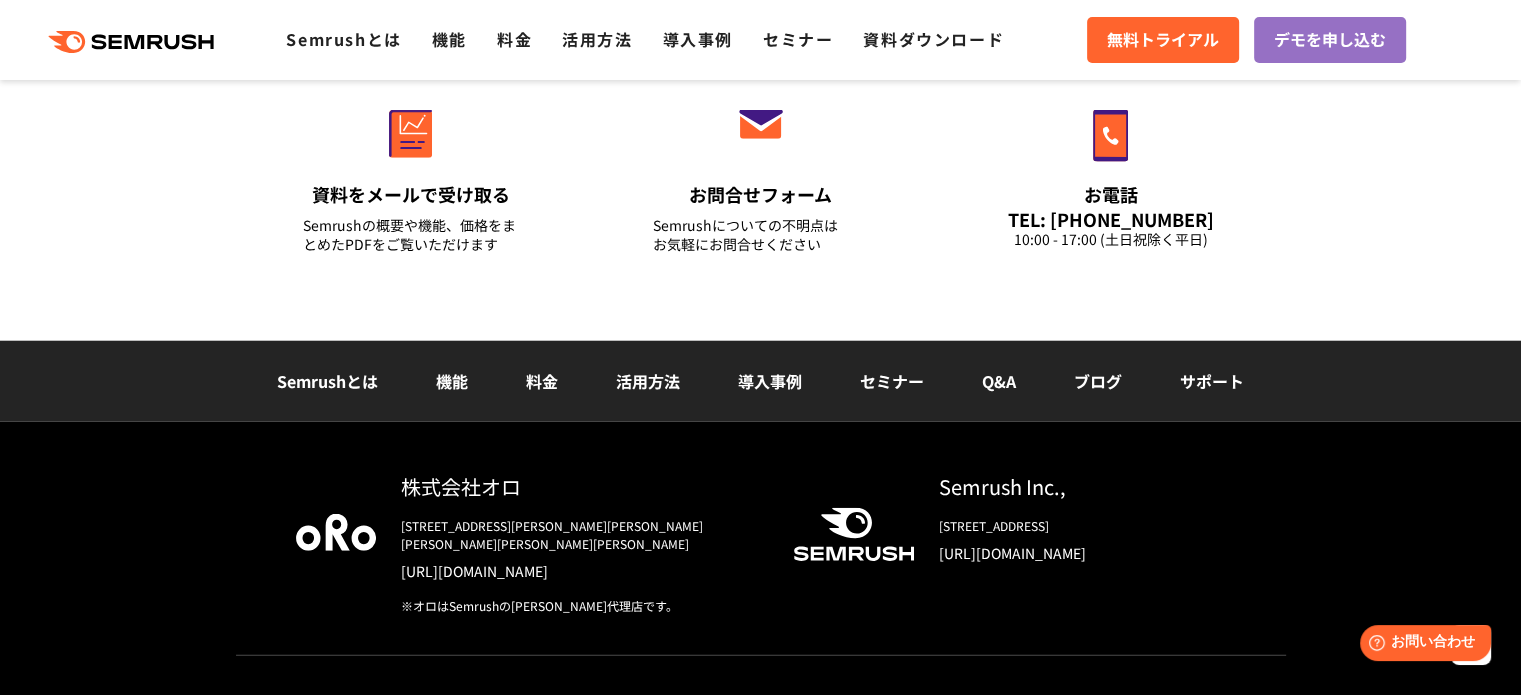 scroll, scrollTop: 4742, scrollLeft: 0, axis: vertical 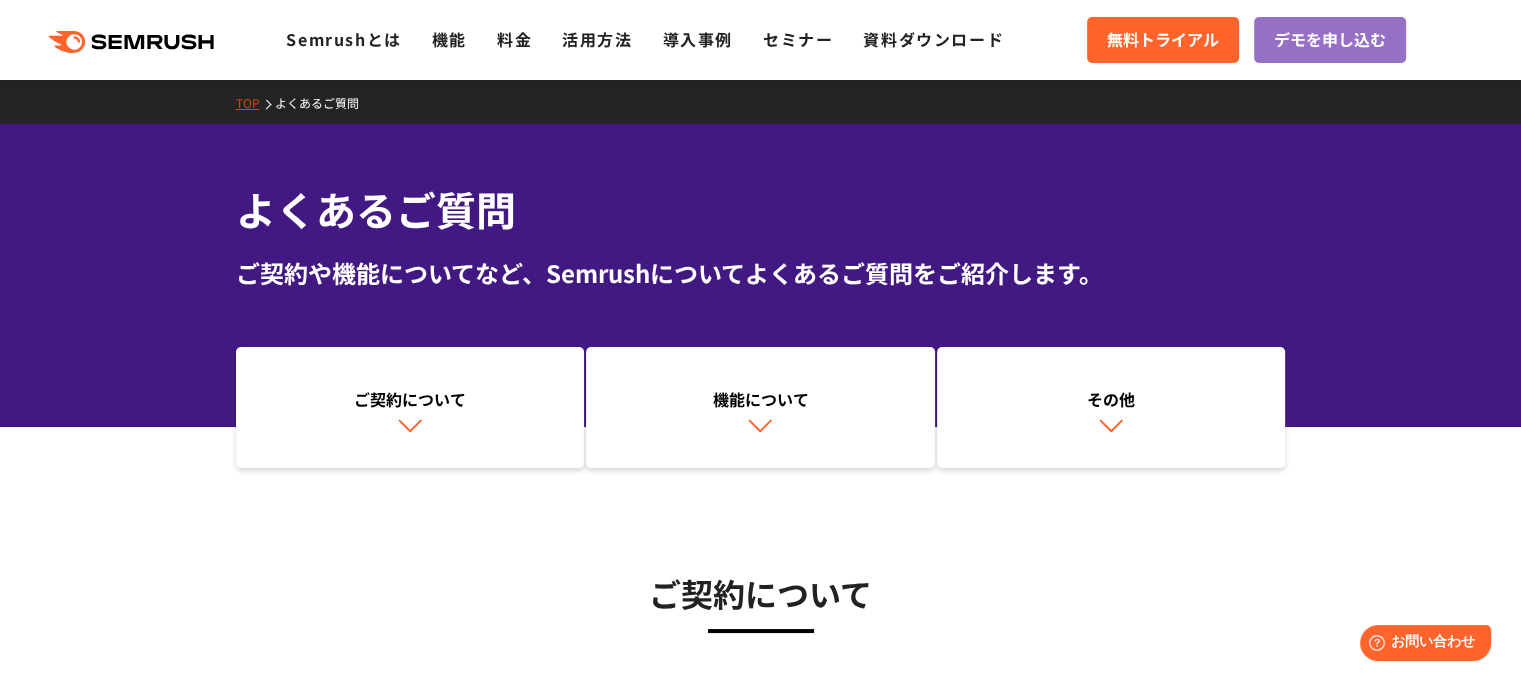 click on "よくあるご質問" at bounding box center [761, 209] 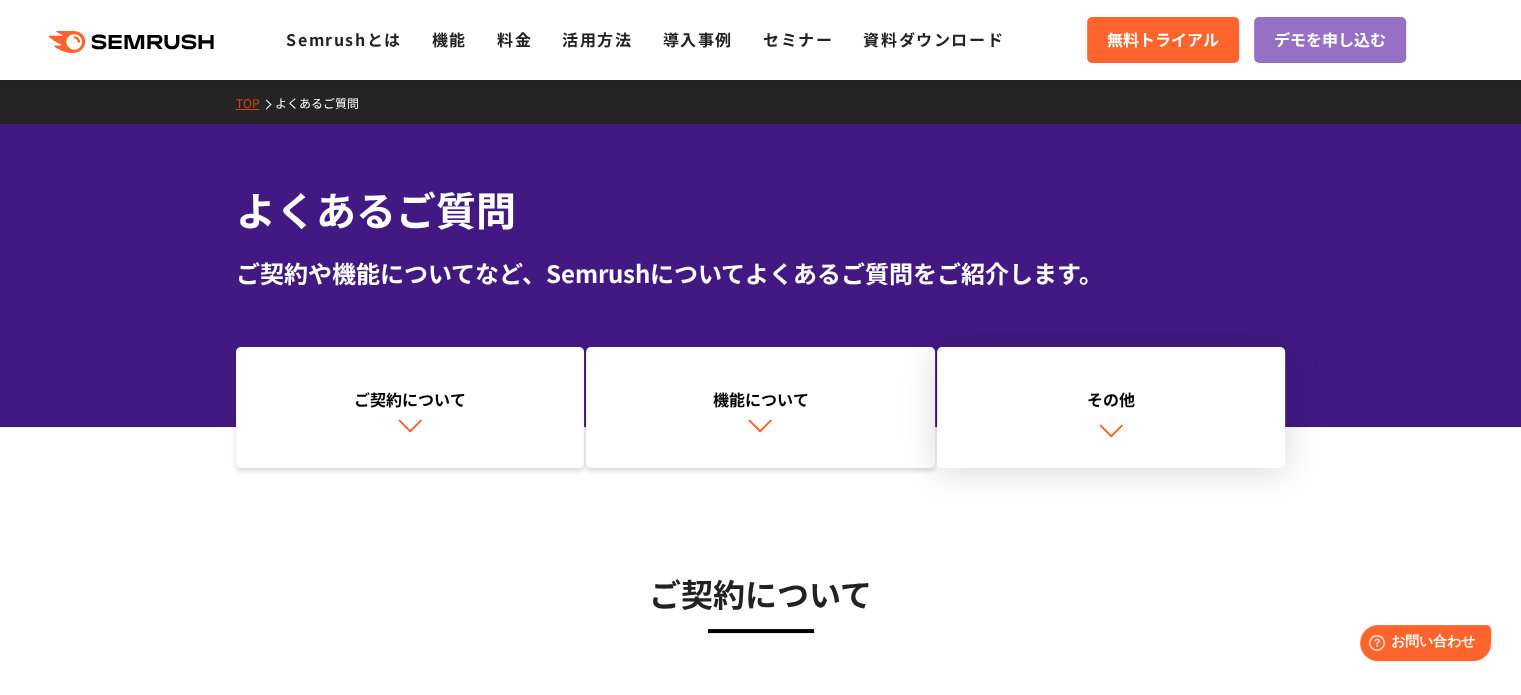 click on "その他" at bounding box center [1111, 408] 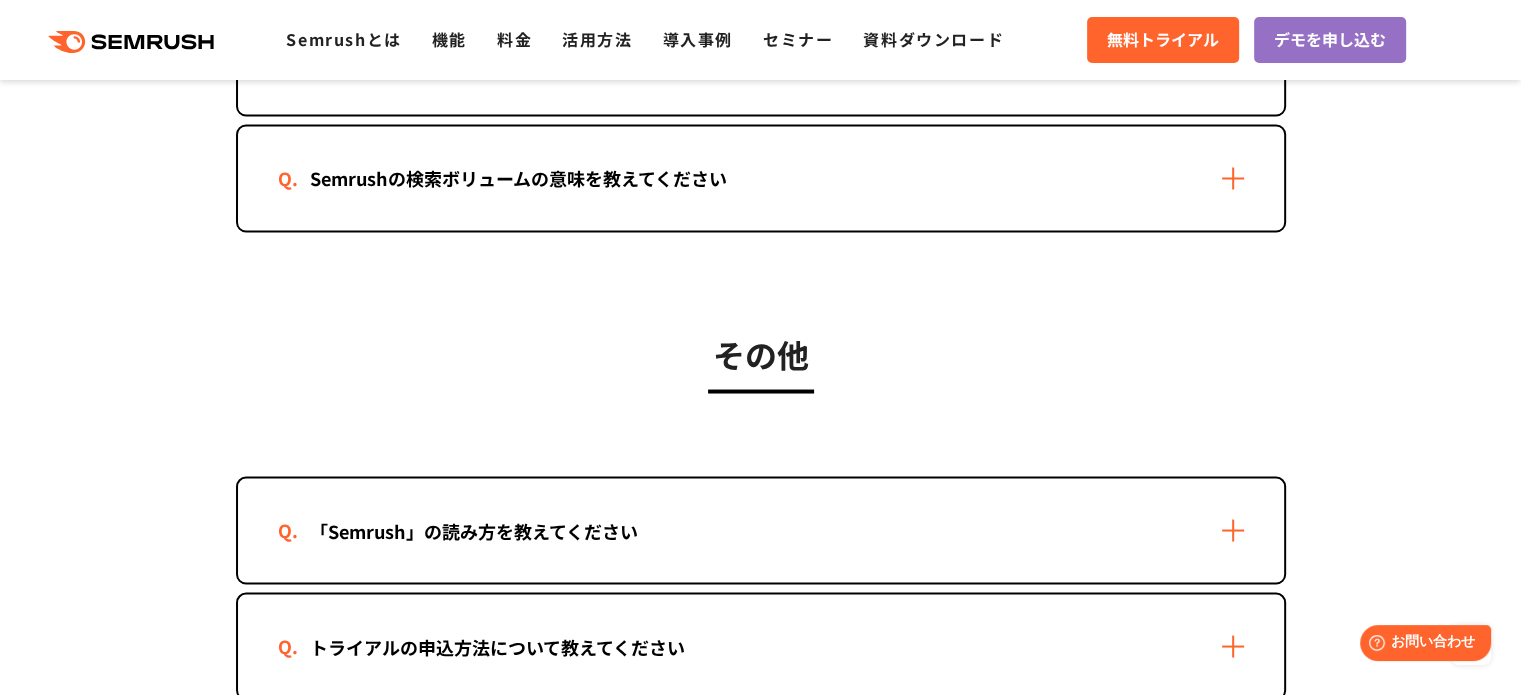 scroll, scrollTop: 3832, scrollLeft: 0, axis: vertical 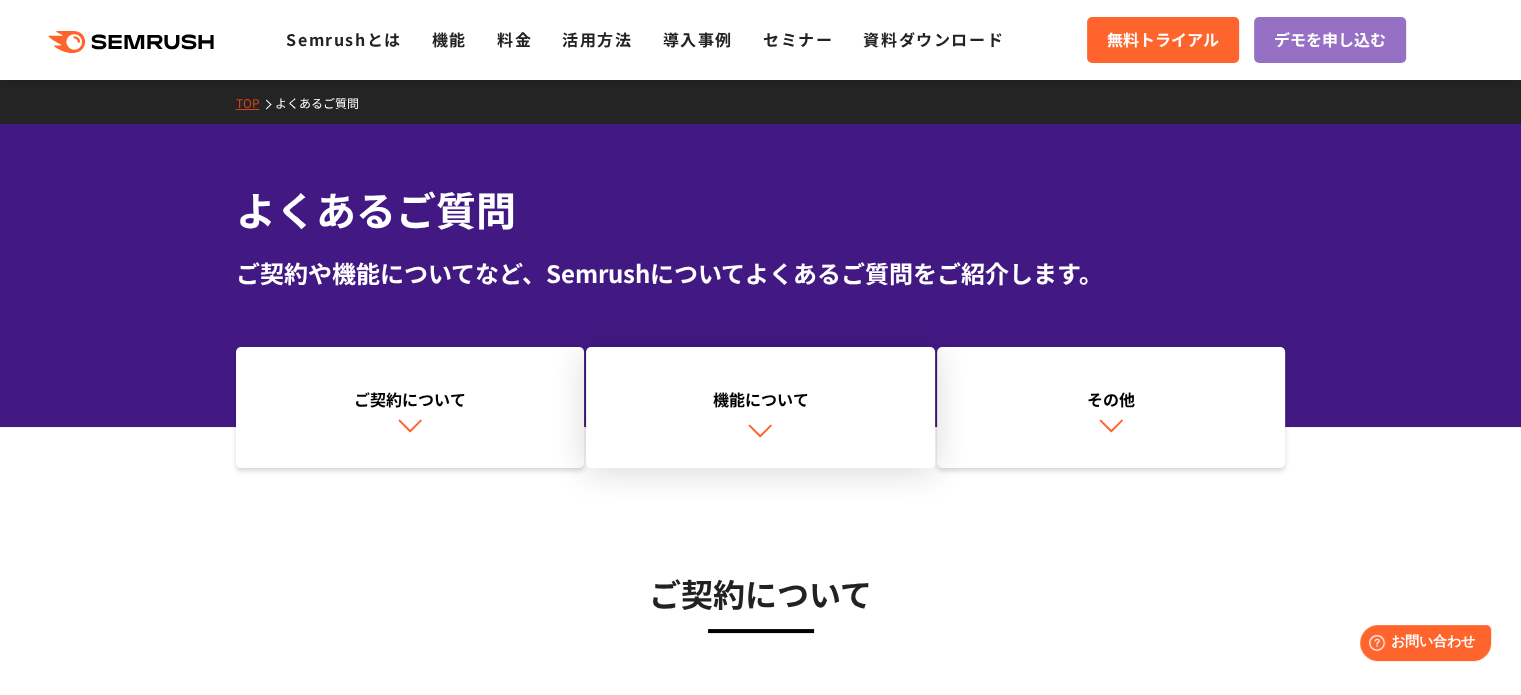 click at bounding box center (760, 430) 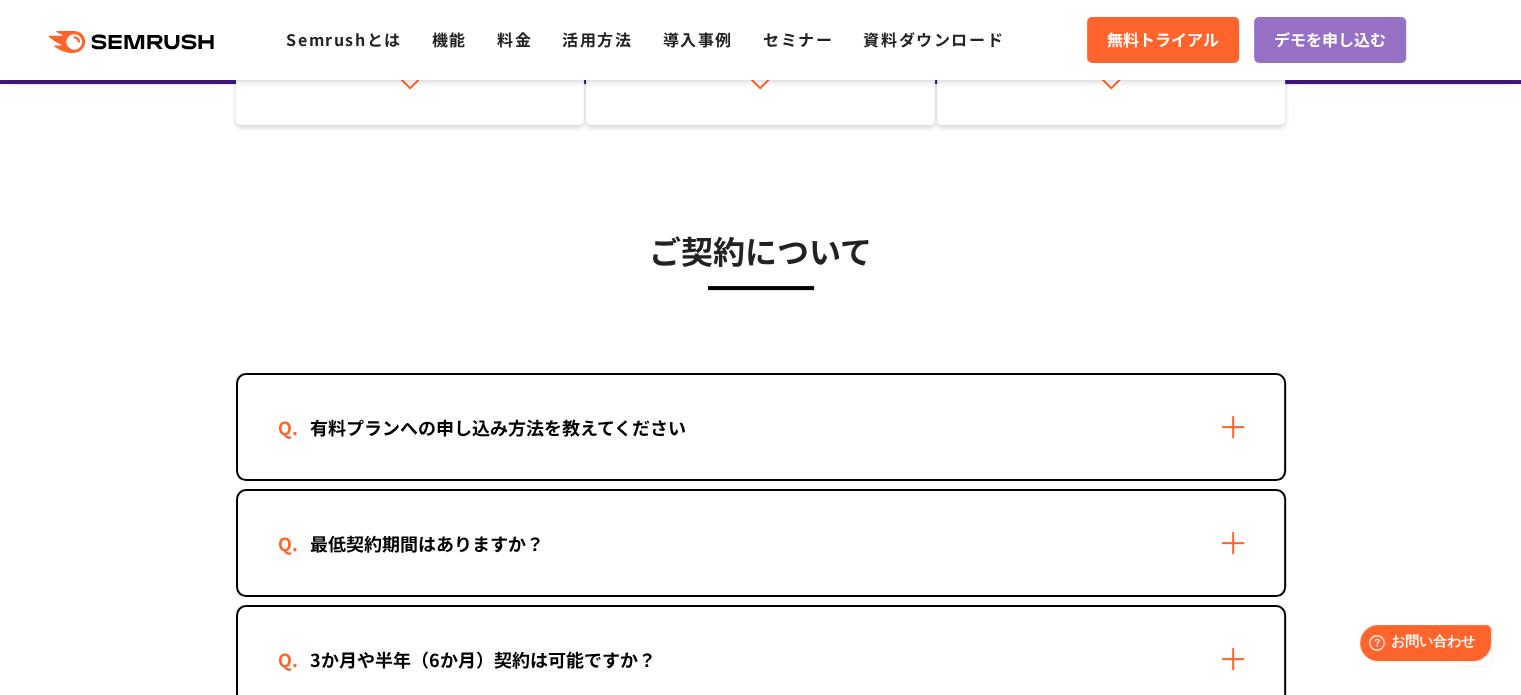 scroll, scrollTop: 274, scrollLeft: 0, axis: vertical 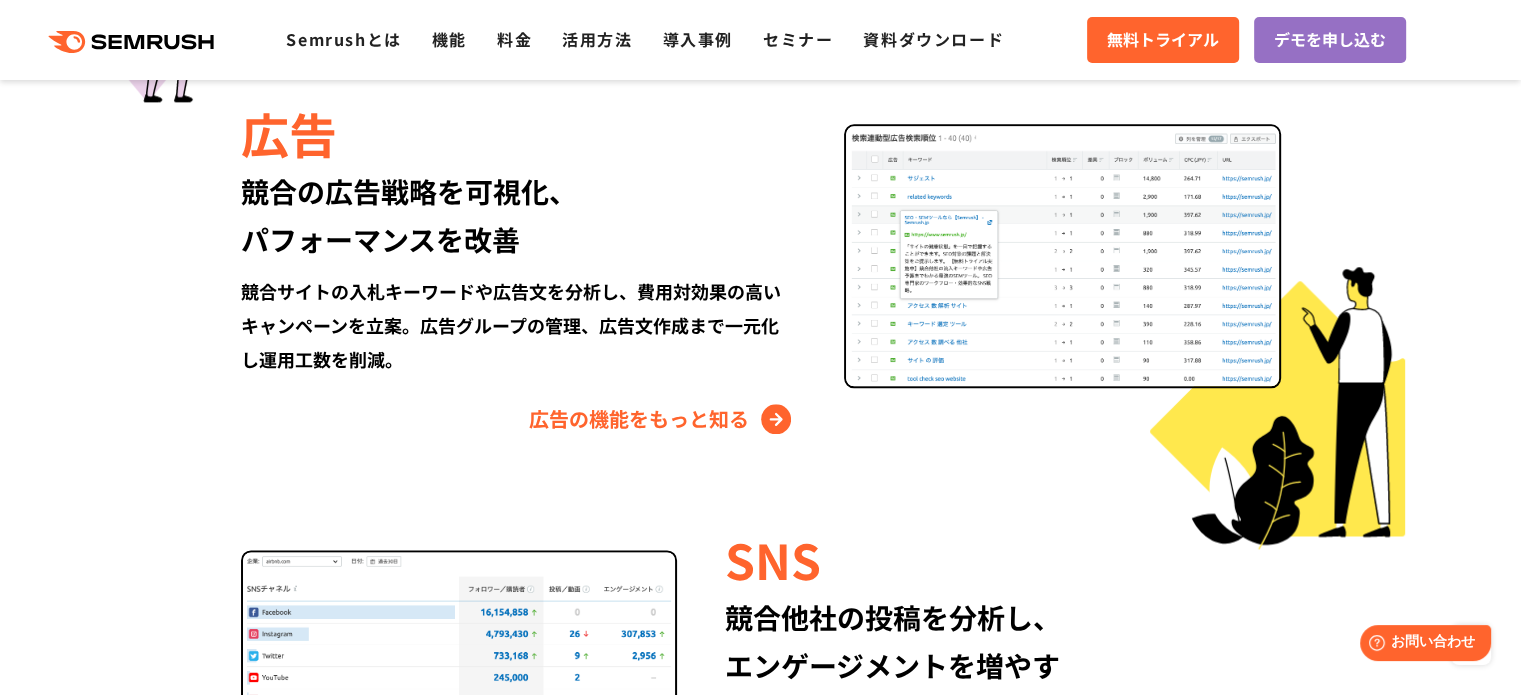 click on "広告
競合の広告戦略を可視化、 パフォーマンスを改善
競合サイトの入札キーワードや広告文を分析し、費用対効果の高いキャンペーンを立案。広告グループの管理、広告文作成まで一元化し運用工数を削減。
広告の機能をもっと知る" at bounding box center (761, 267) 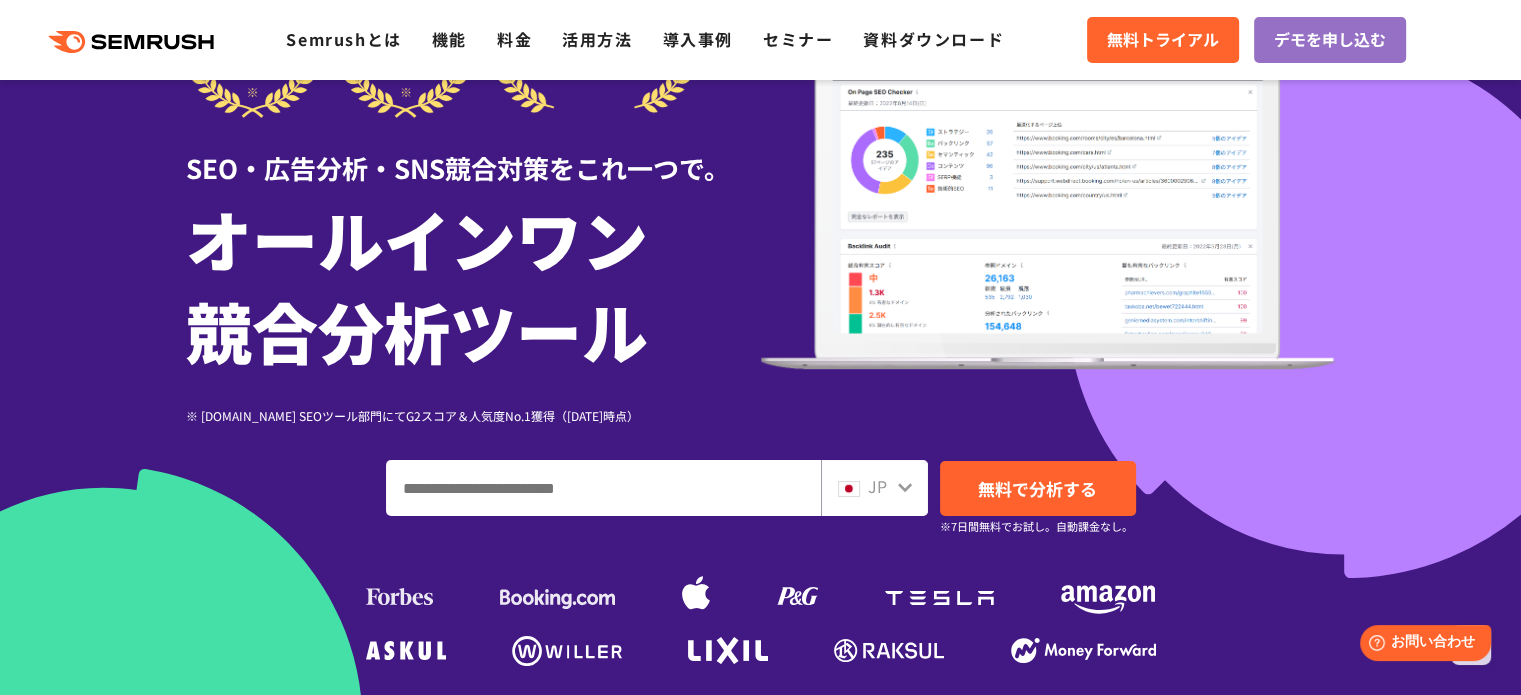 scroll, scrollTop: 0, scrollLeft: 0, axis: both 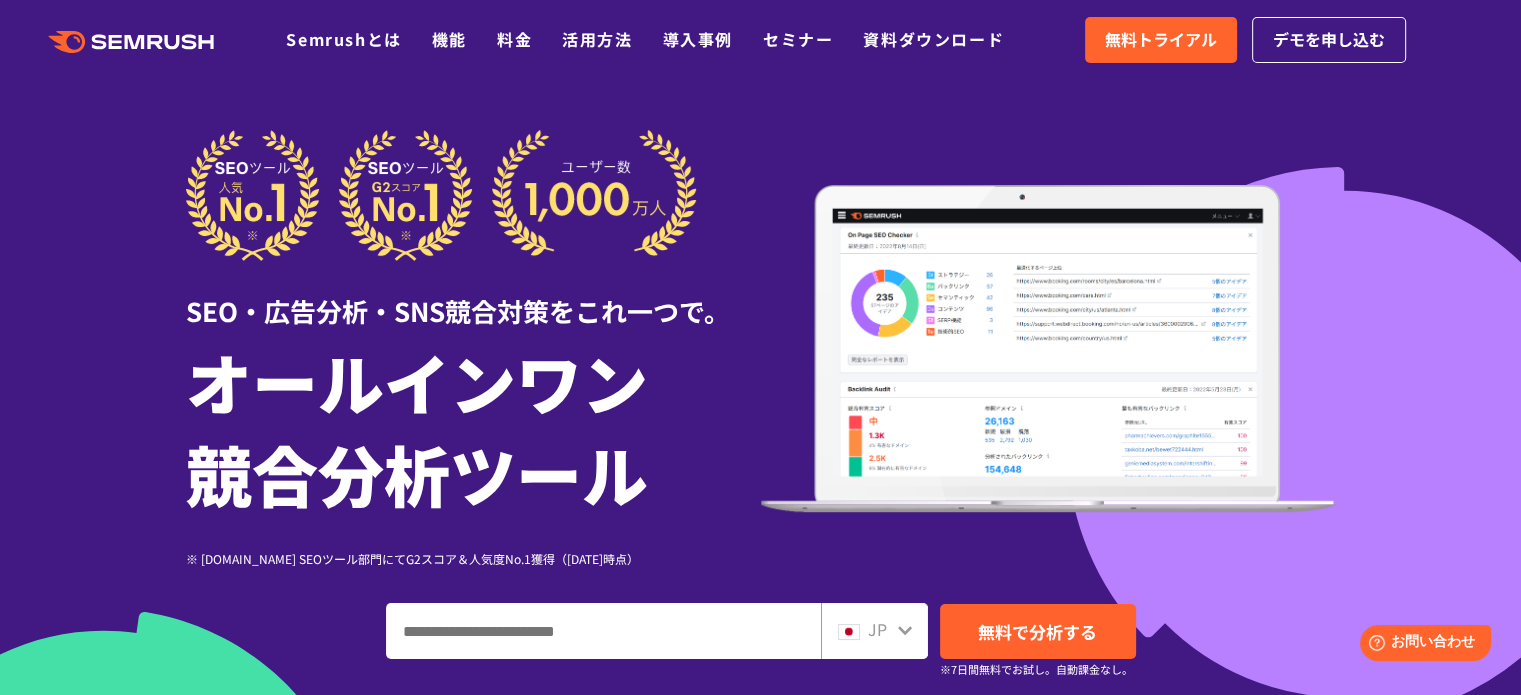 click on ".cls {fill: #FF642D;}" 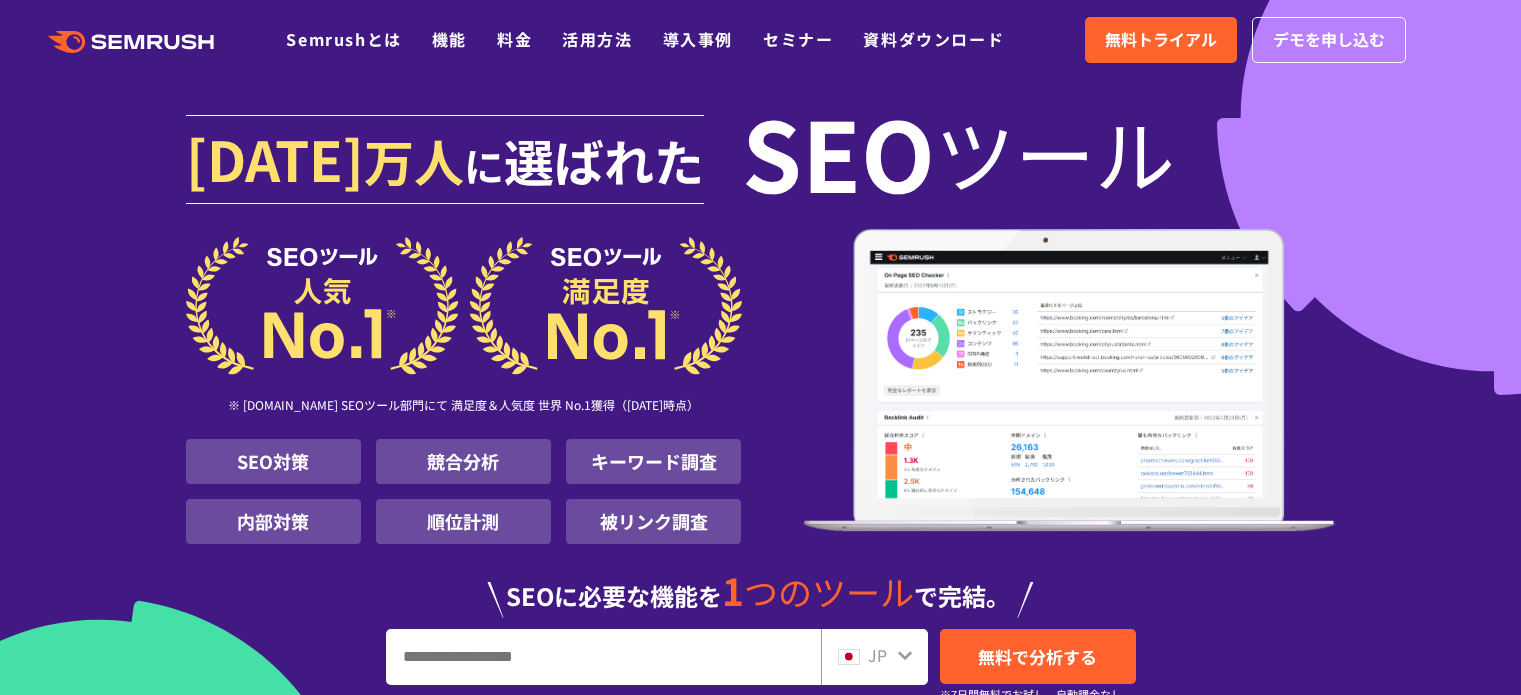 scroll, scrollTop: 0, scrollLeft: 0, axis: both 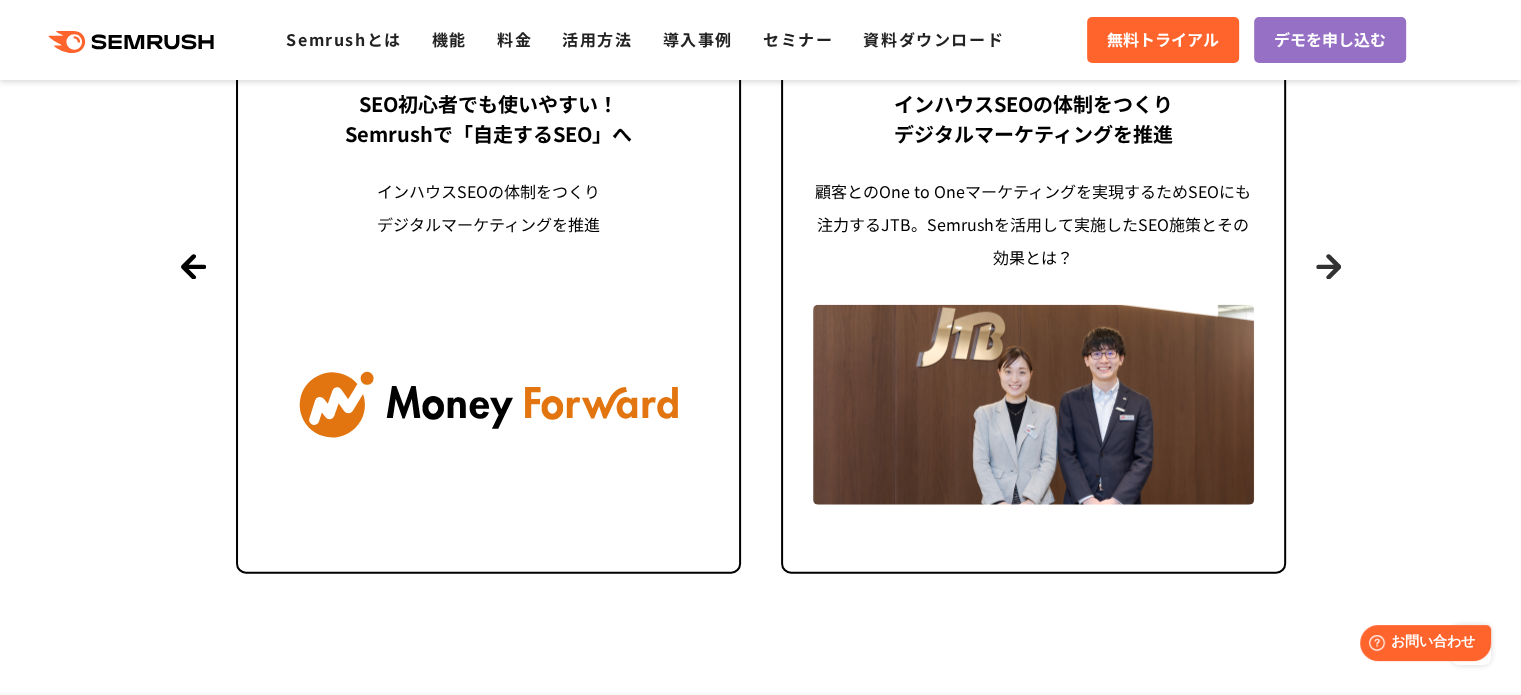 click on "Next" at bounding box center (1328, 267) 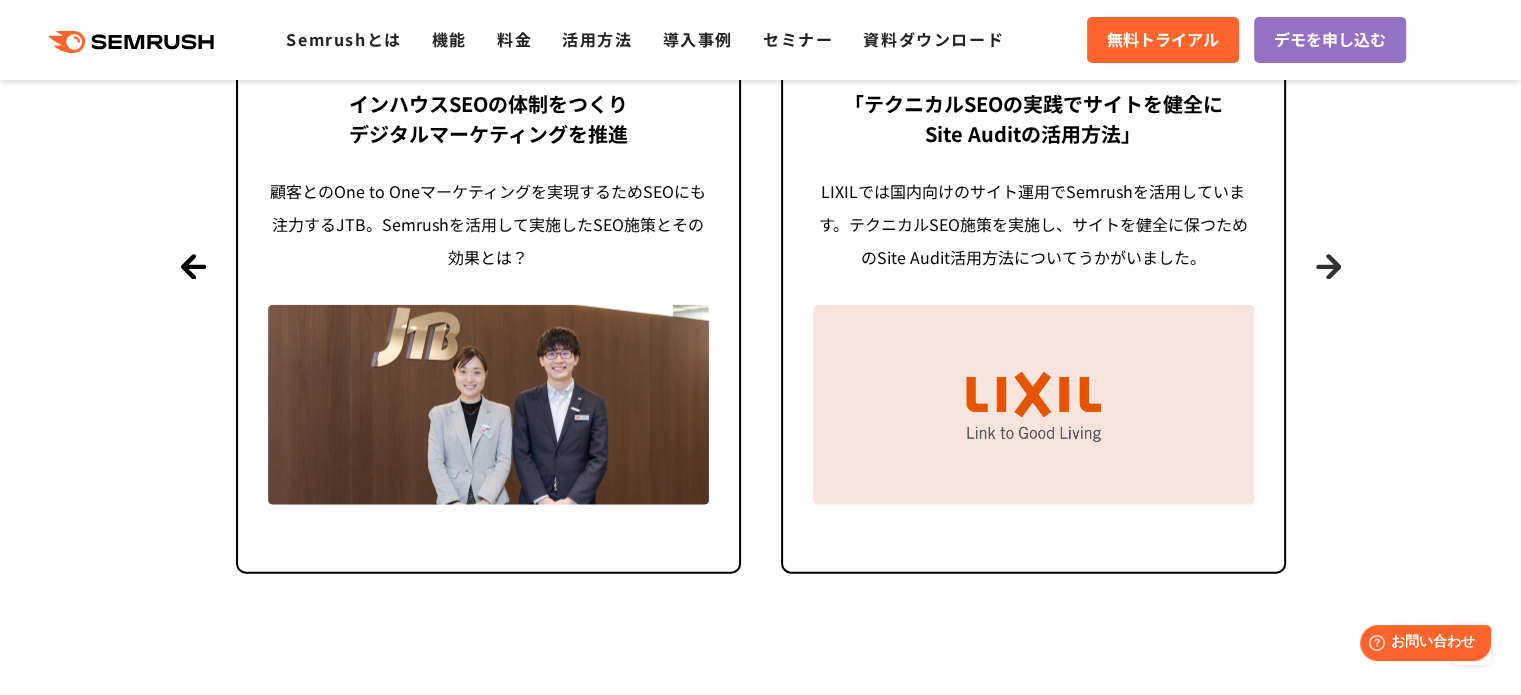 click on "Next" at bounding box center (1328, 267) 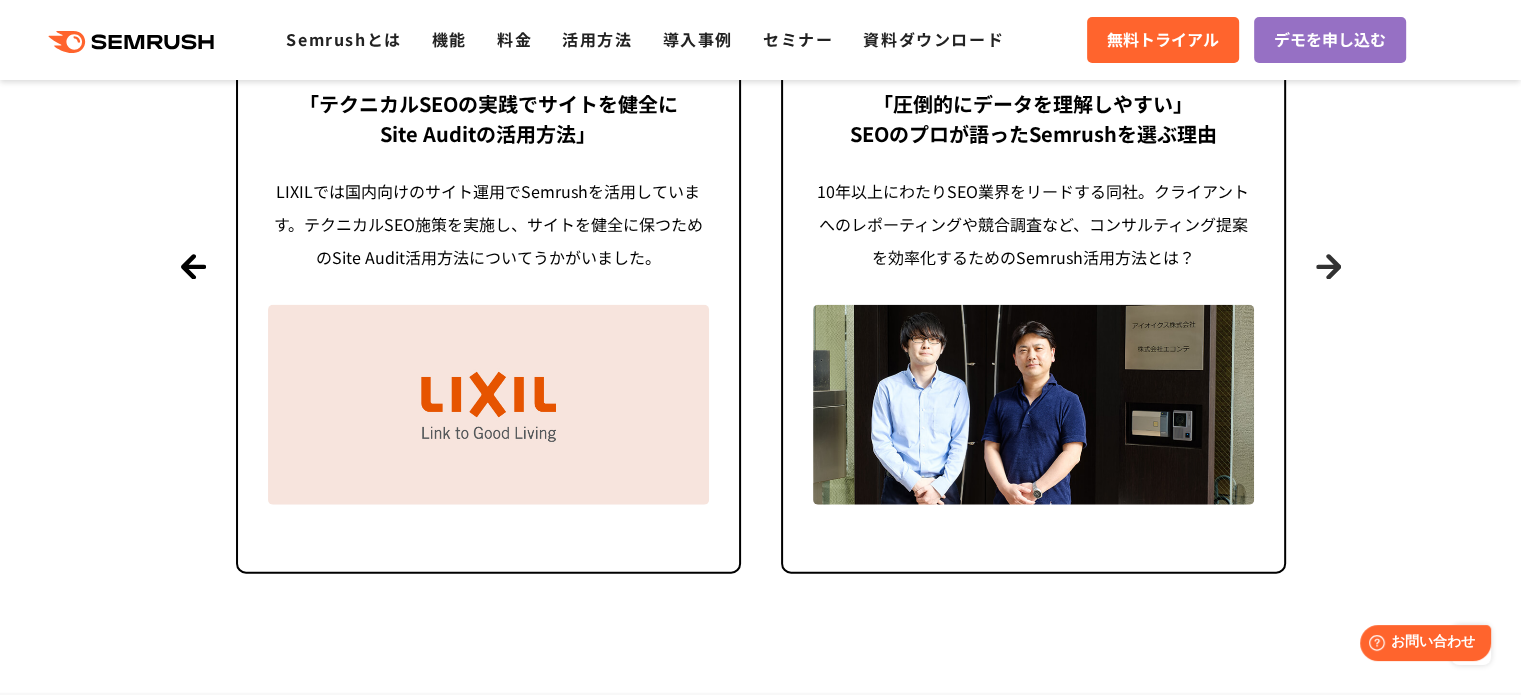 click on "Next" at bounding box center [1328, 267] 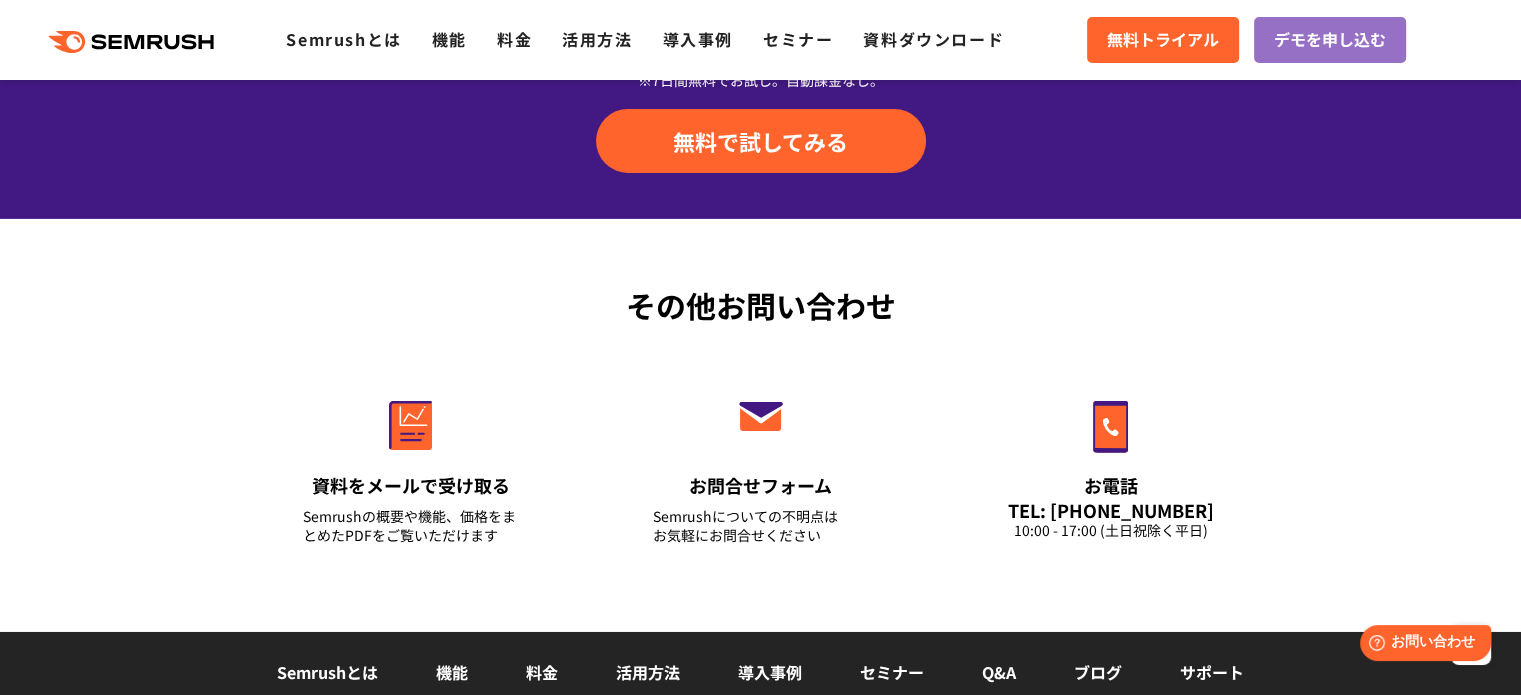 scroll, scrollTop: 6914, scrollLeft: 0, axis: vertical 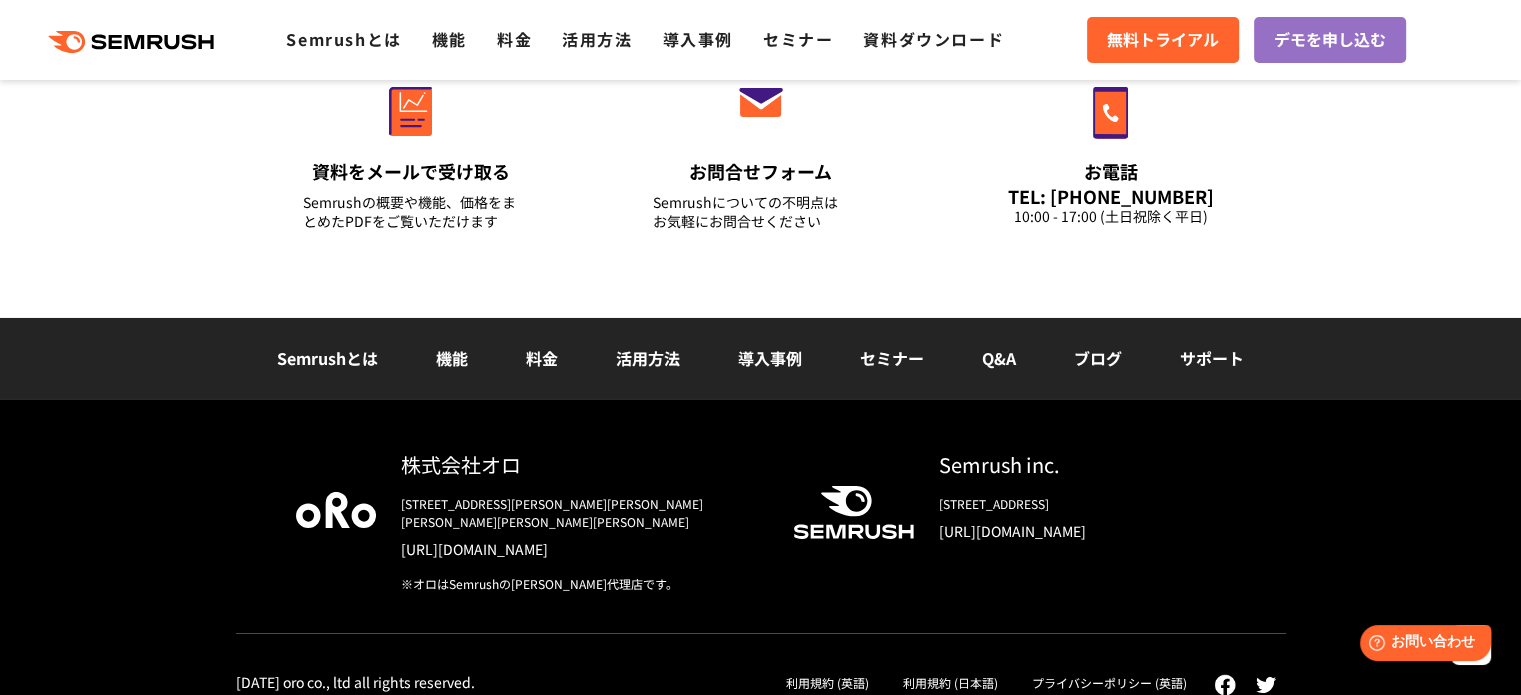 click on "機能" at bounding box center [452, 358] 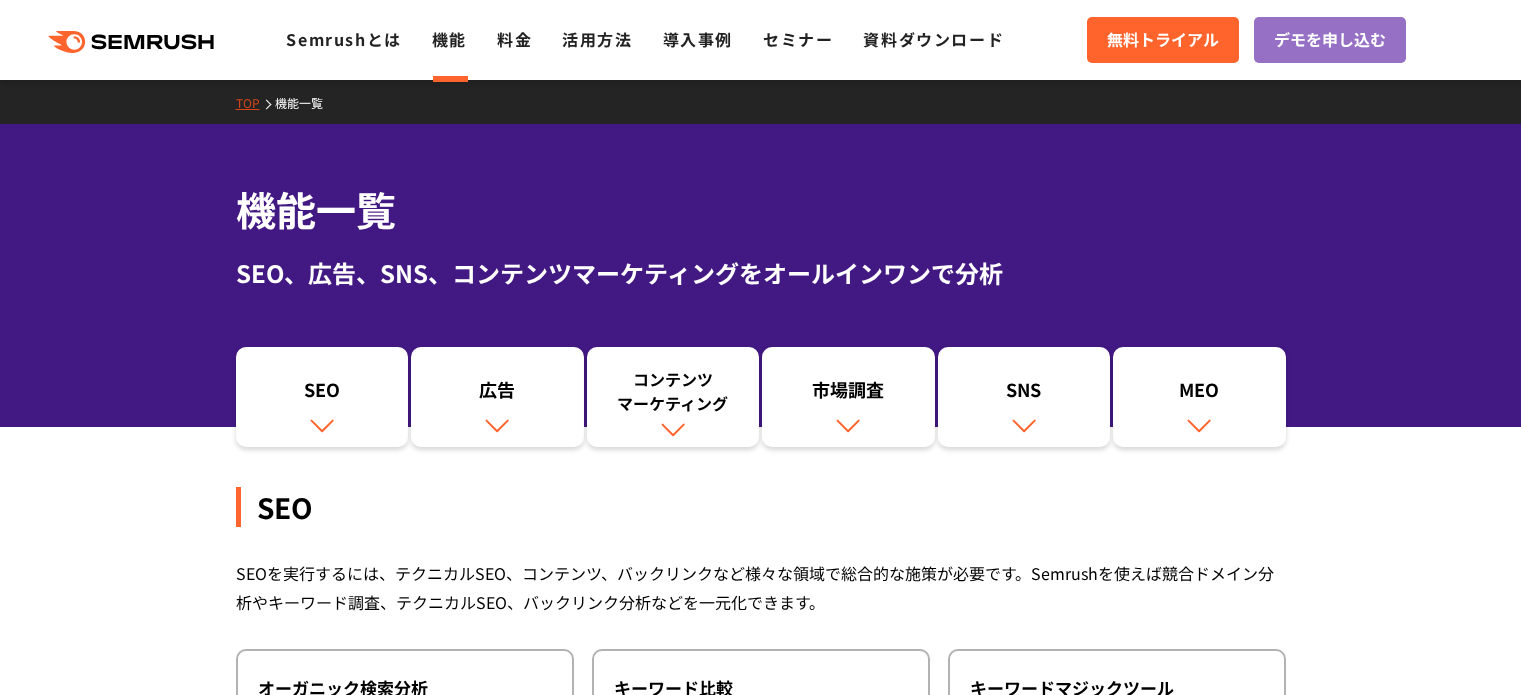 scroll, scrollTop: 0, scrollLeft: 0, axis: both 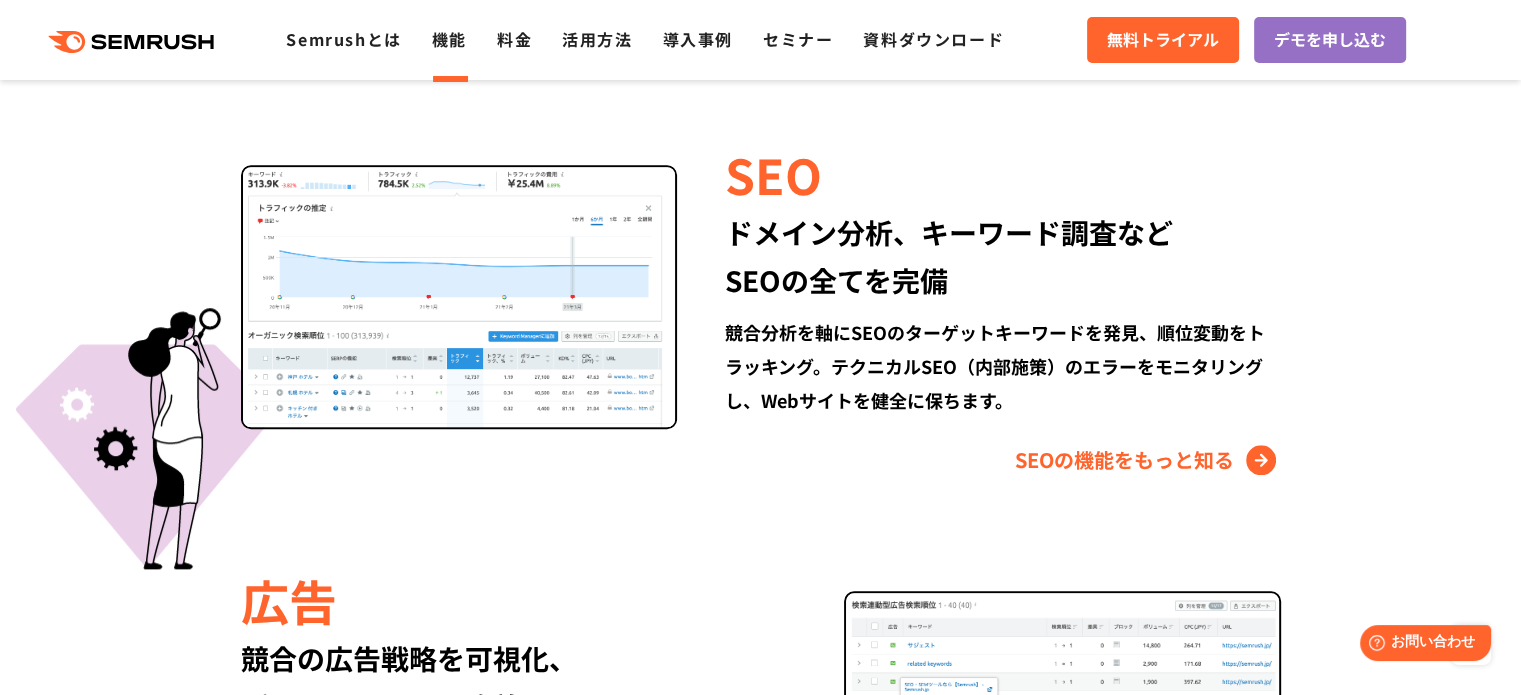click on "機能" at bounding box center [449, 39] 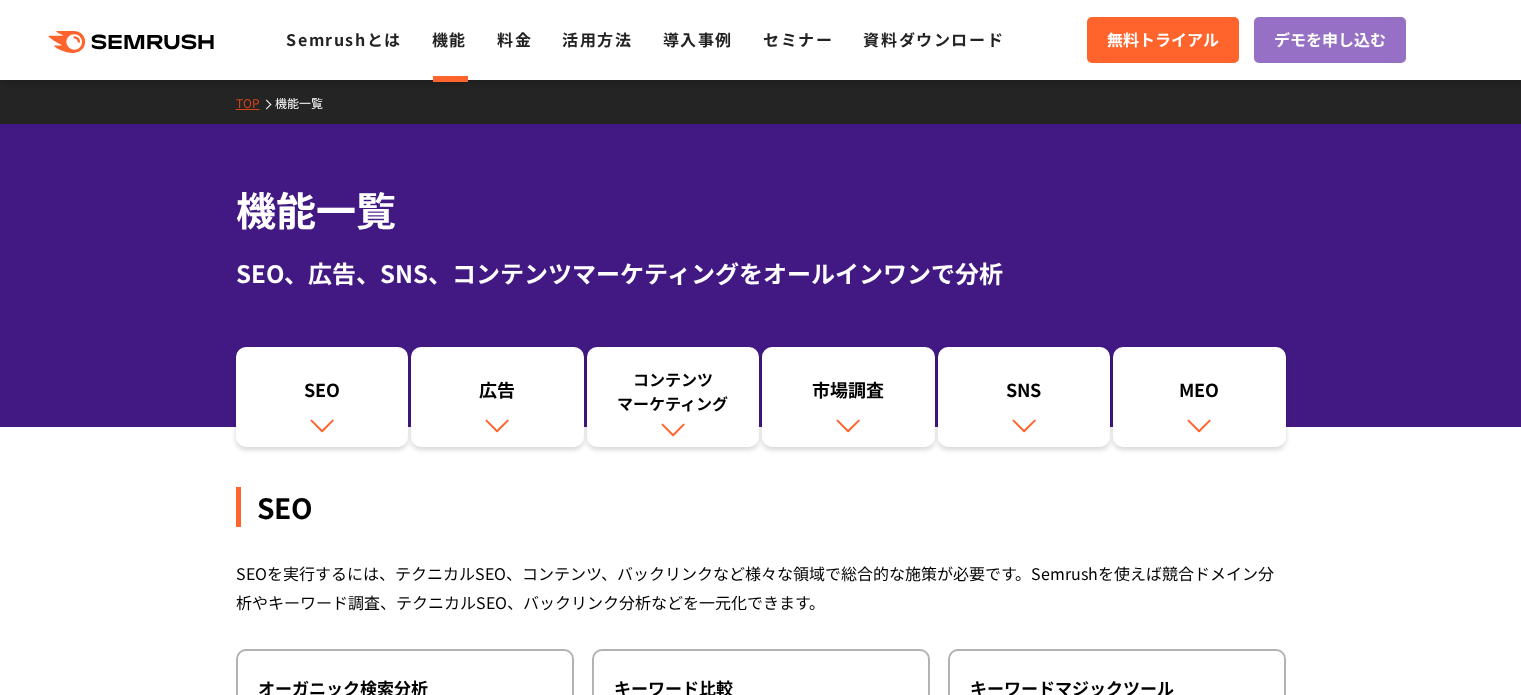 scroll, scrollTop: 0, scrollLeft: 0, axis: both 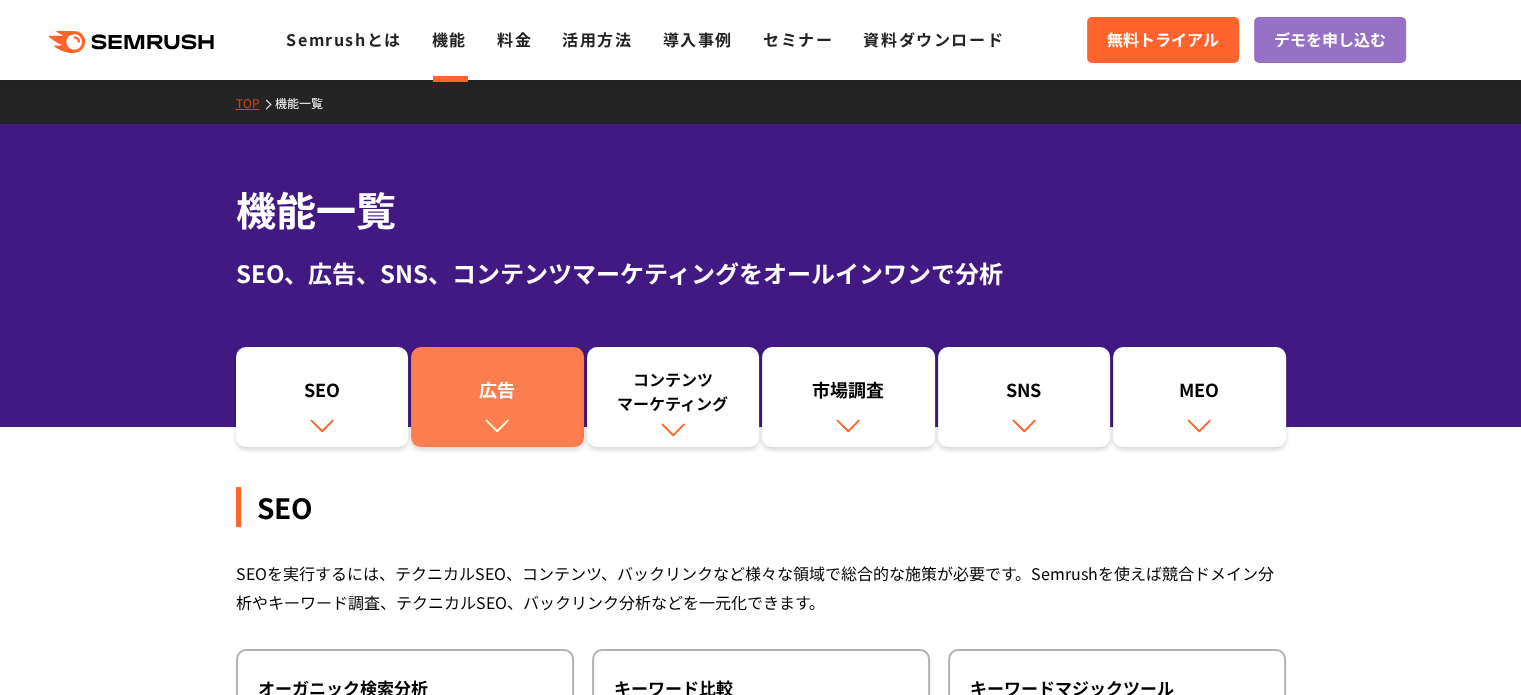 click on "広告" at bounding box center (497, 397) 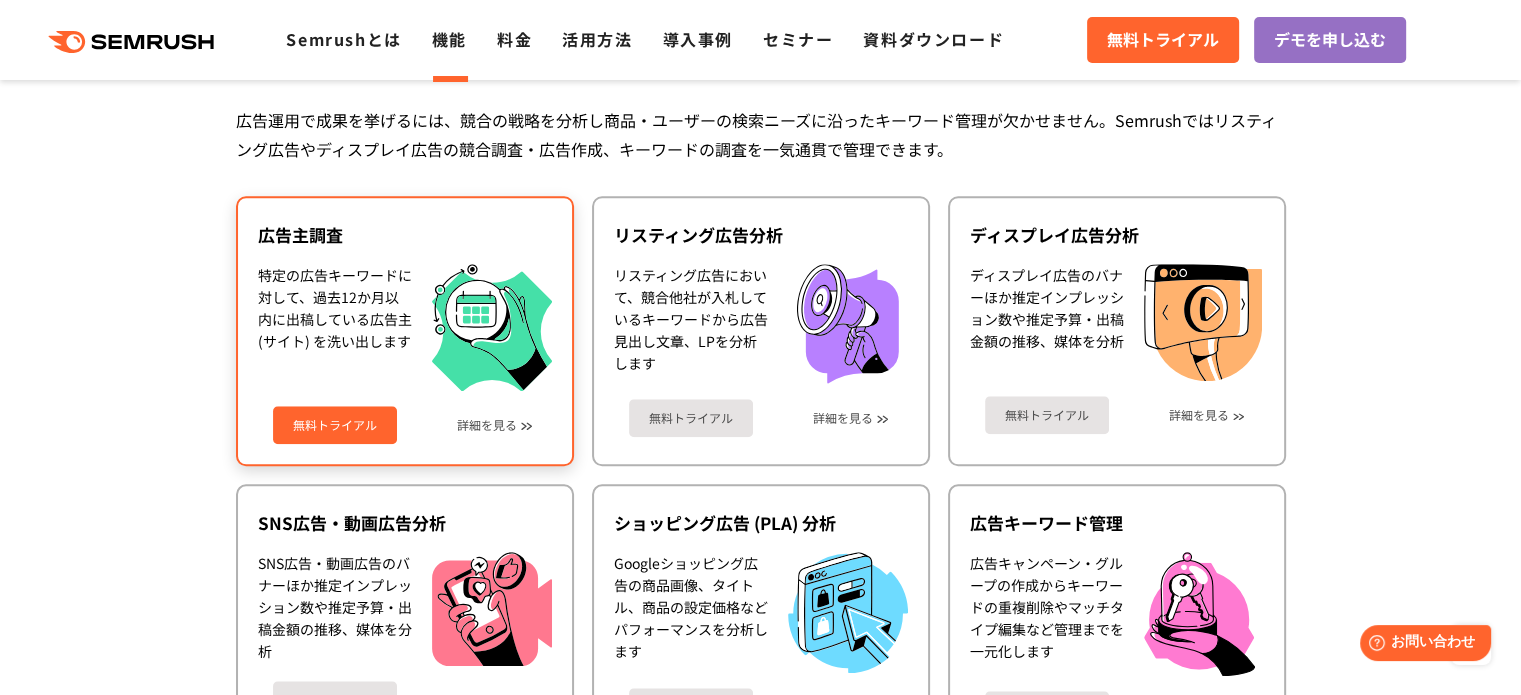scroll, scrollTop: 1773, scrollLeft: 0, axis: vertical 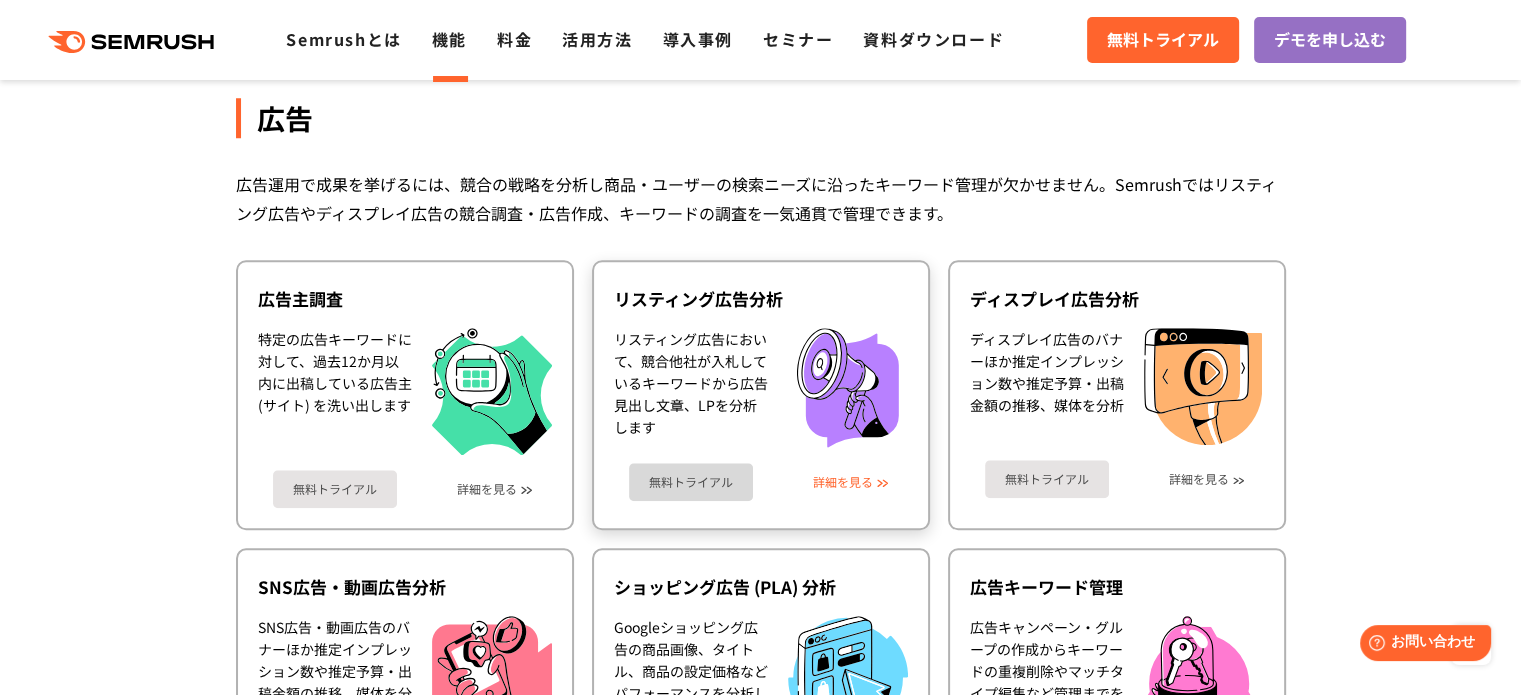 click on "詳細を見る" at bounding box center (843, 482) 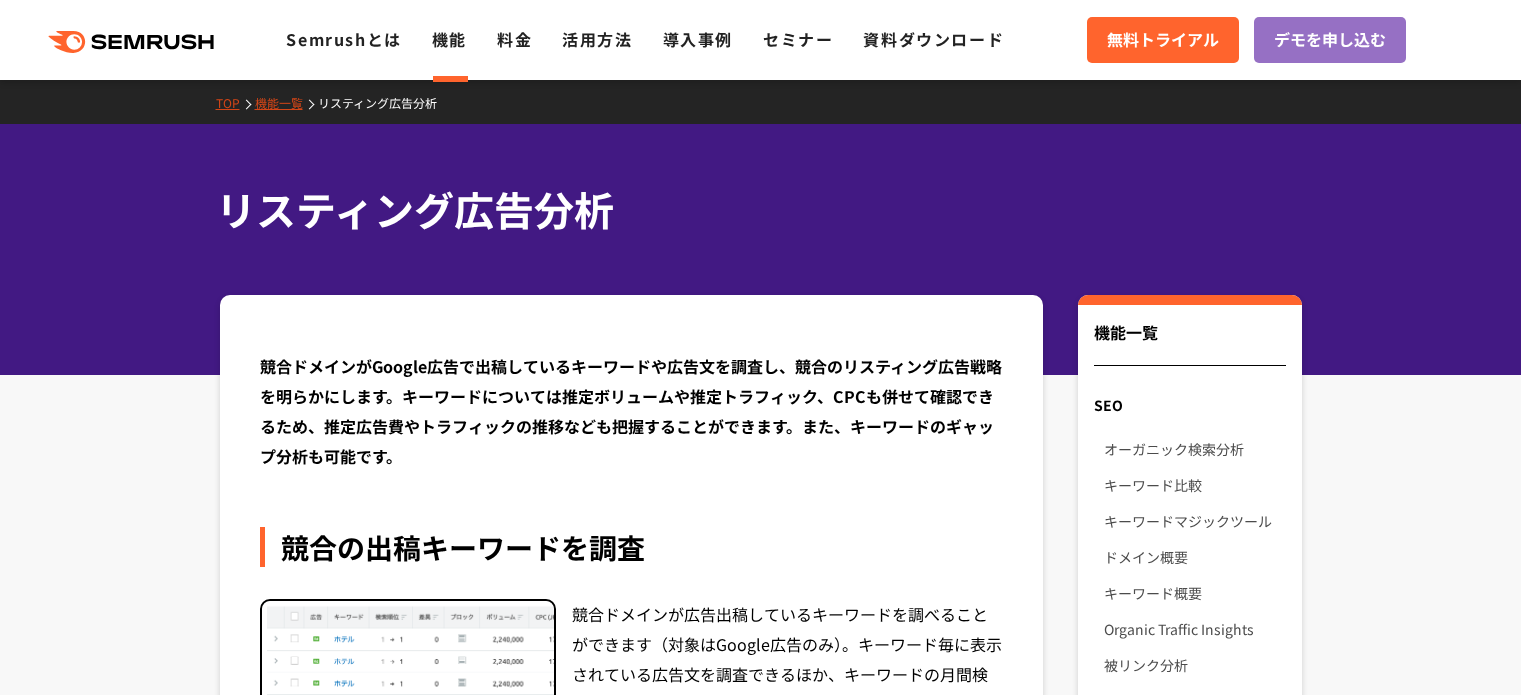 scroll, scrollTop: 0, scrollLeft: 0, axis: both 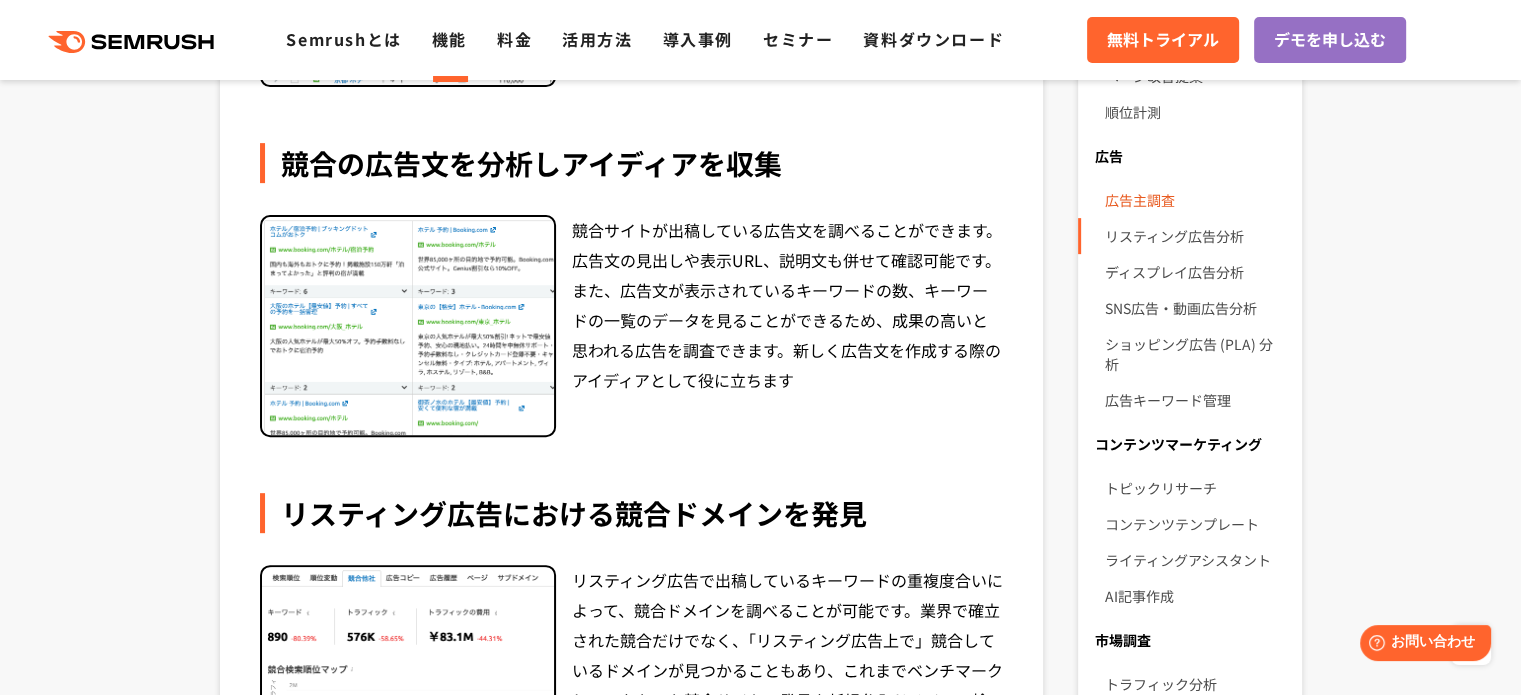 click on "広告主調査" at bounding box center (1194, 200) 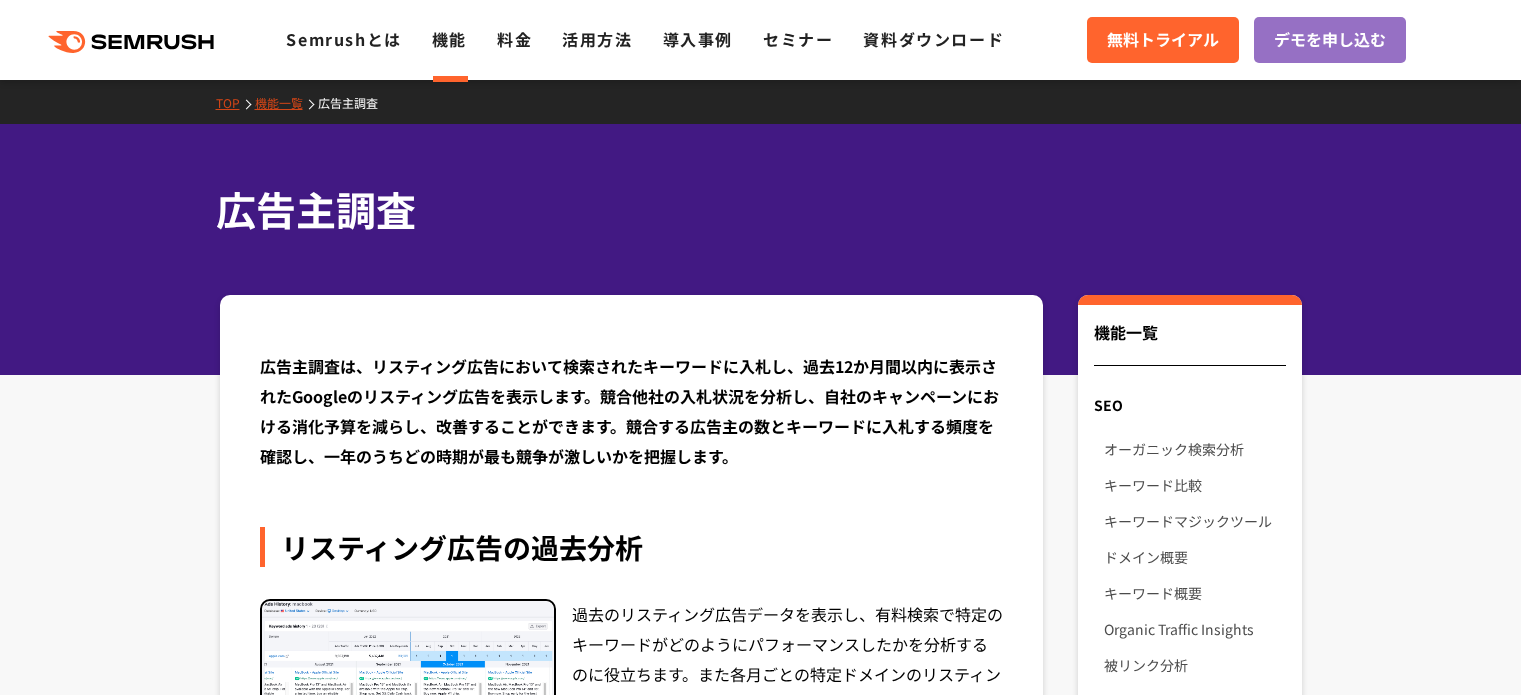 scroll, scrollTop: 0, scrollLeft: 0, axis: both 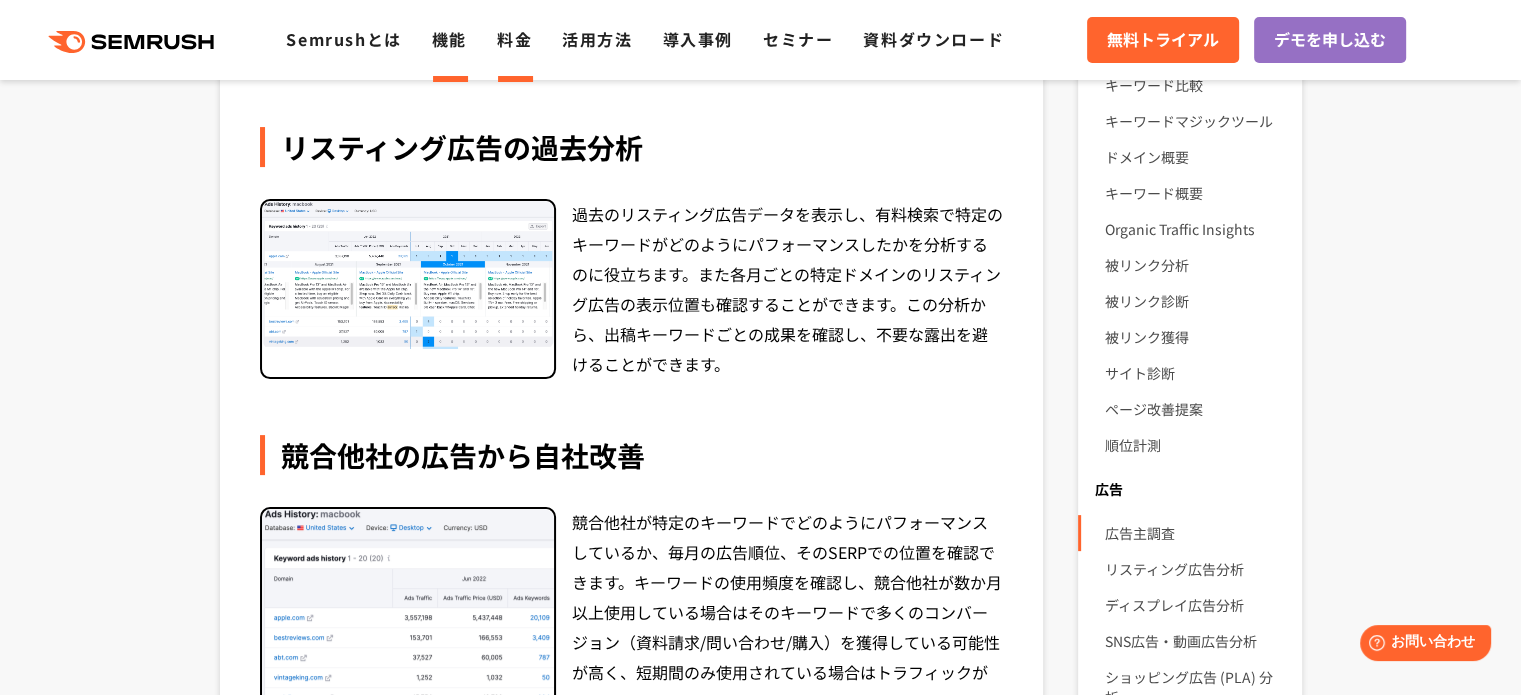 click on "料金" at bounding box center (514, 39) 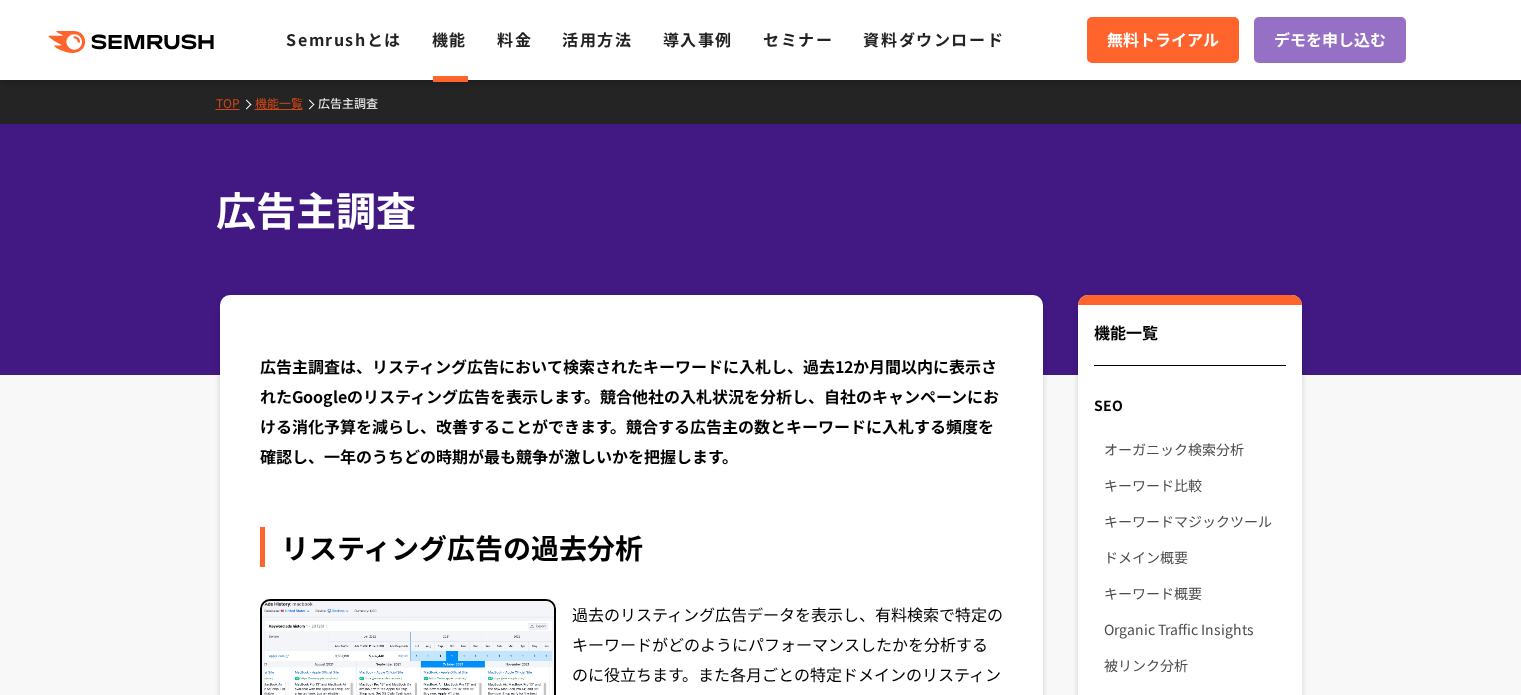 scroll, scrollTop: 396, scrollLeft: 0, axis: vertical 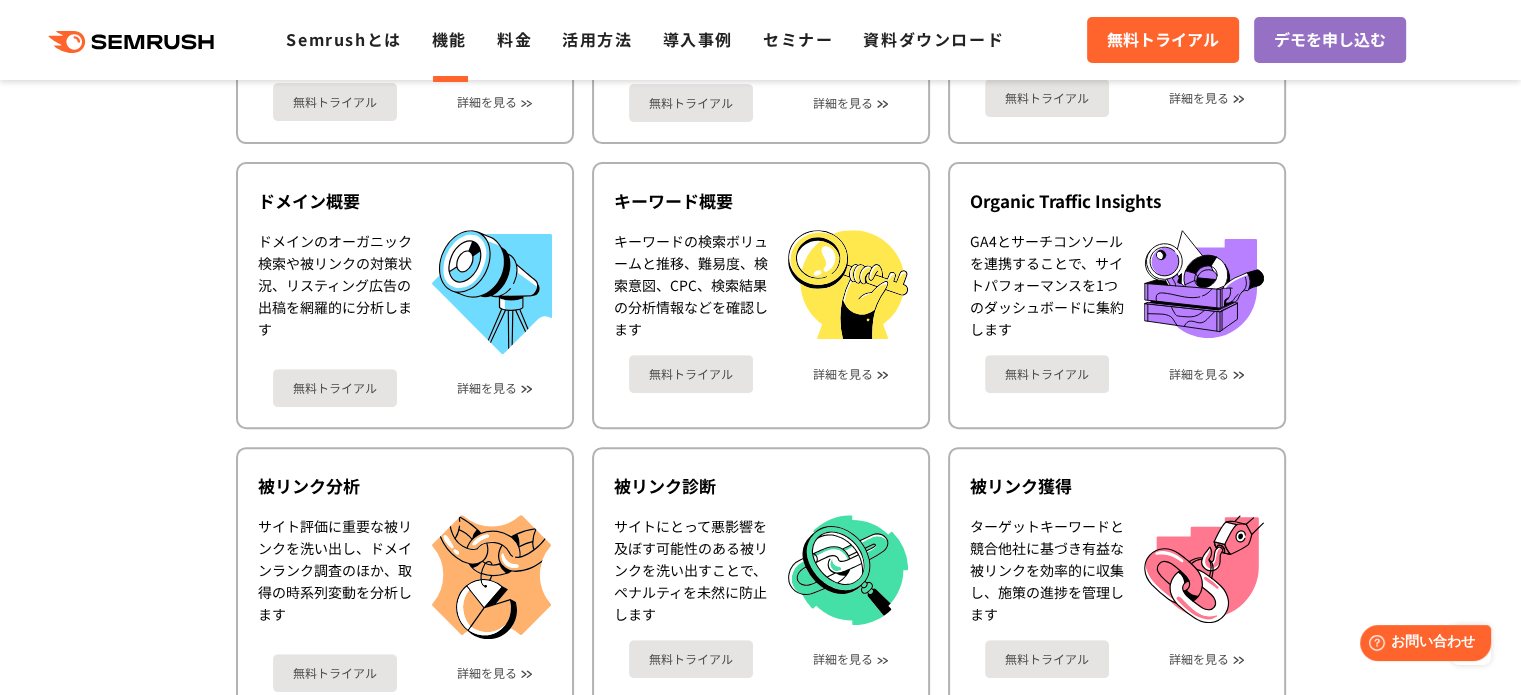 click on ".cls {fill: #FF642D;} .cls {fill: #FF642D;}
Semrushとは
機能
料金
活用方法
導入事例
セミナー
資料ダウンロード
無料トライアル
デモを申し込む" at bounding box center (760, 40) 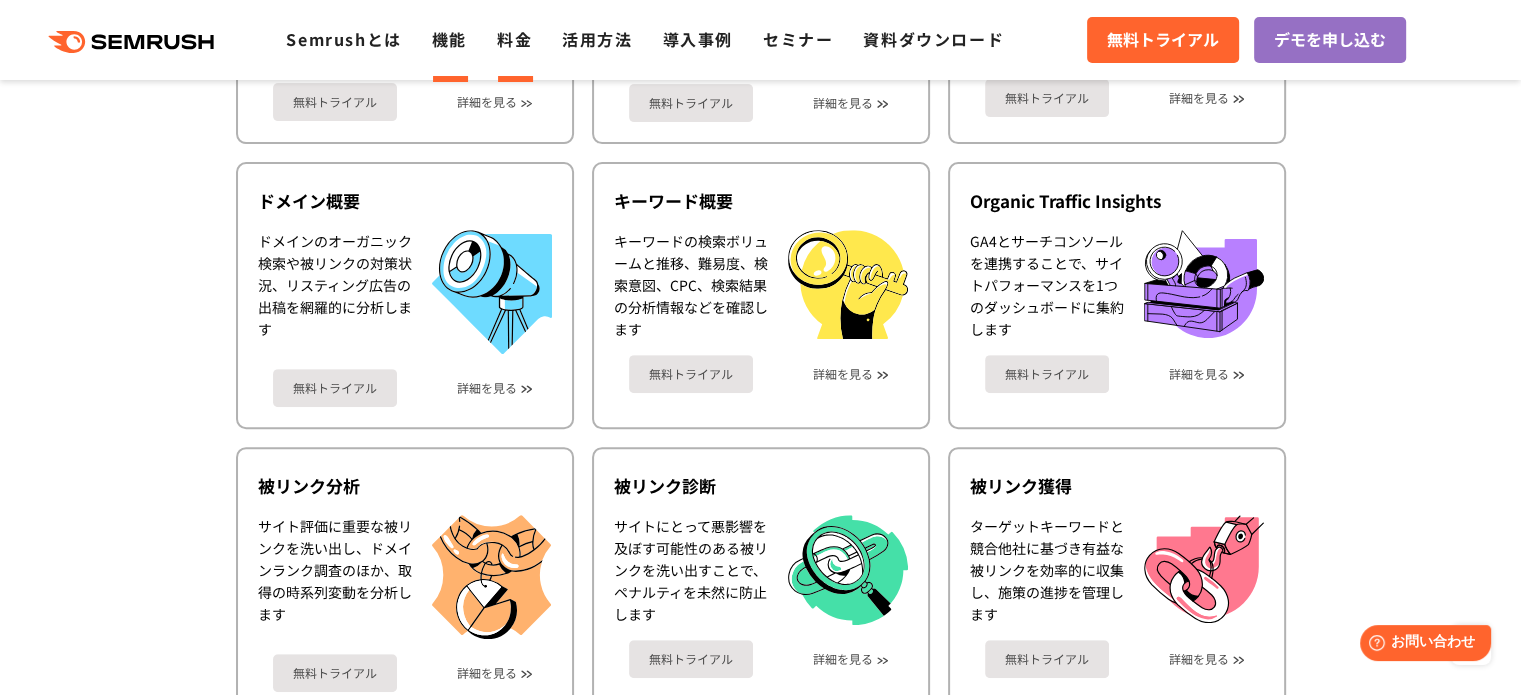 click on "料金" at bounding box center [514, 39] 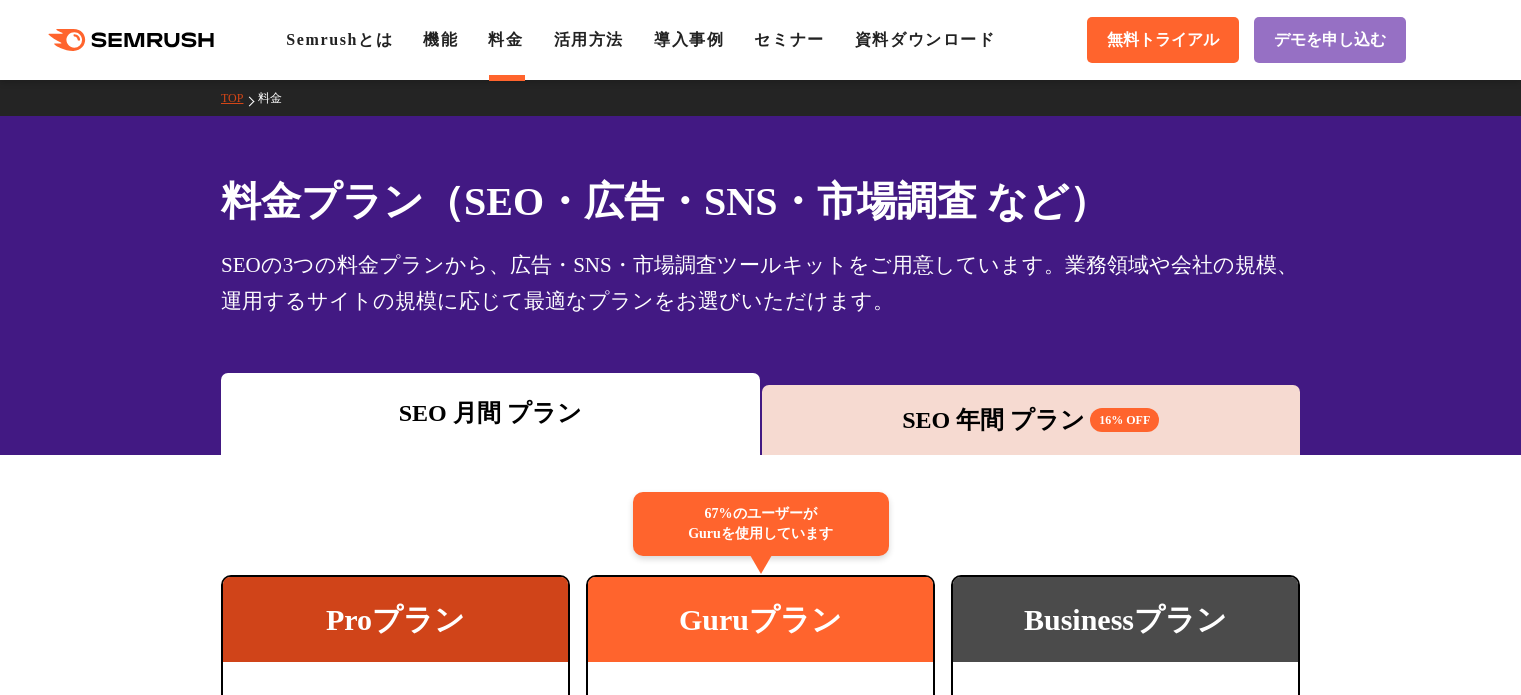 scroll, scrollTop: 0, scrollLeft: 0, axis: both 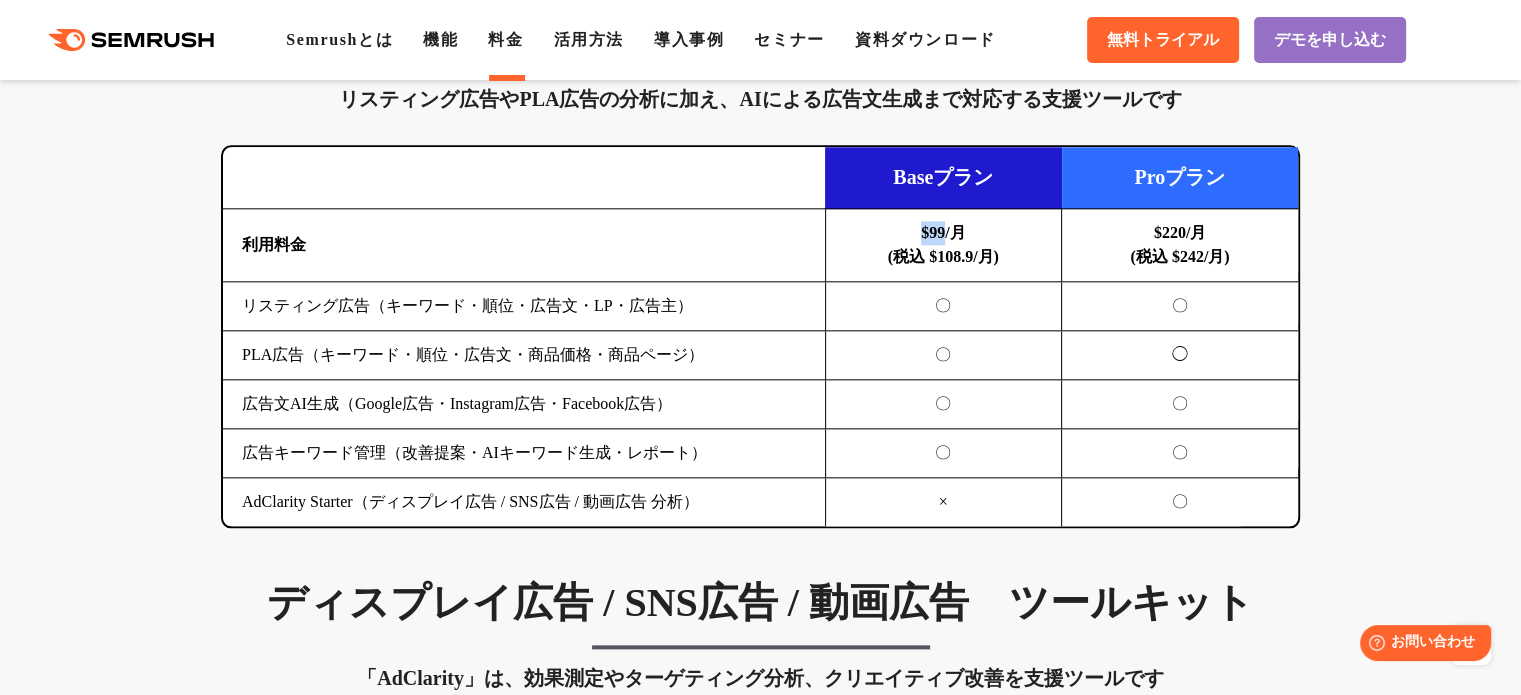 drag, startPoint x: 942, startPoint y: 226, endPoint x: 920, endPoint y: 238, distance: 25.059929 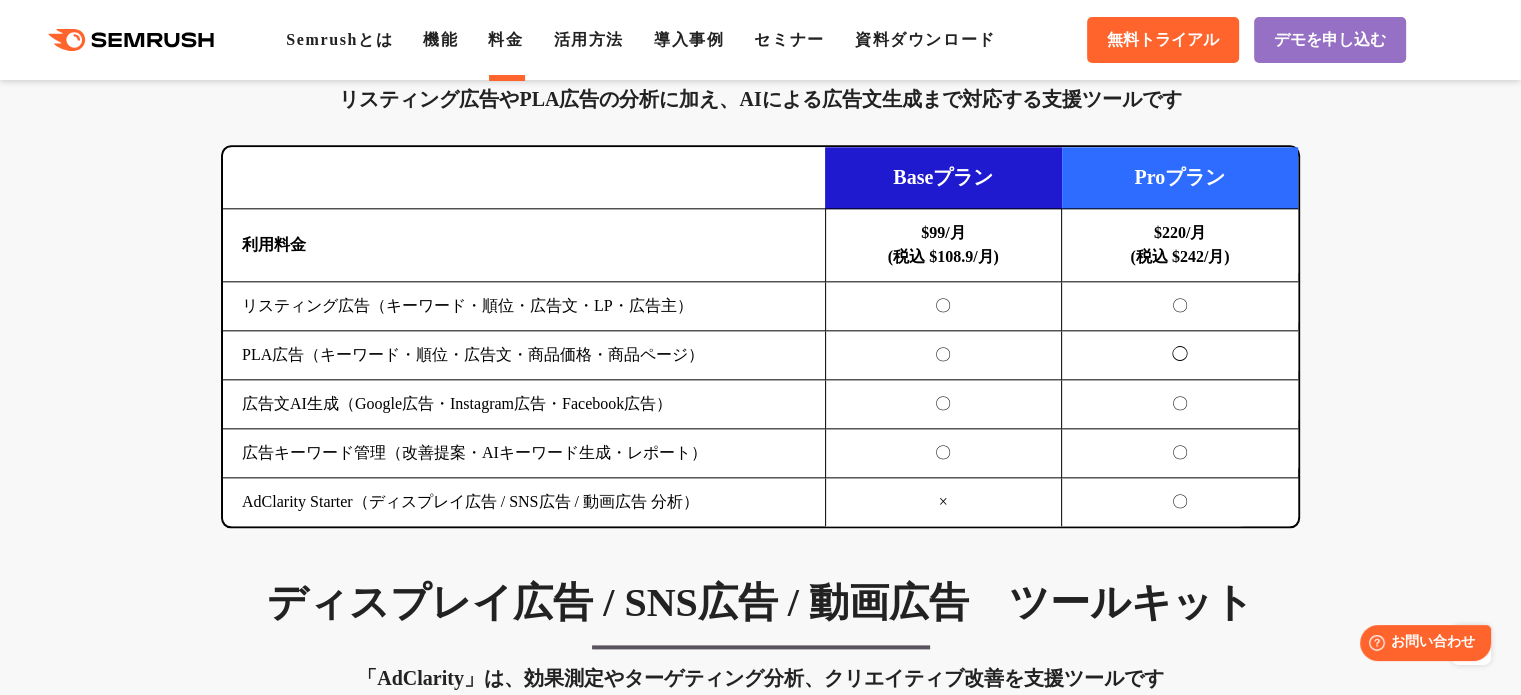 click on "〇" at bounding box center (943, 355) 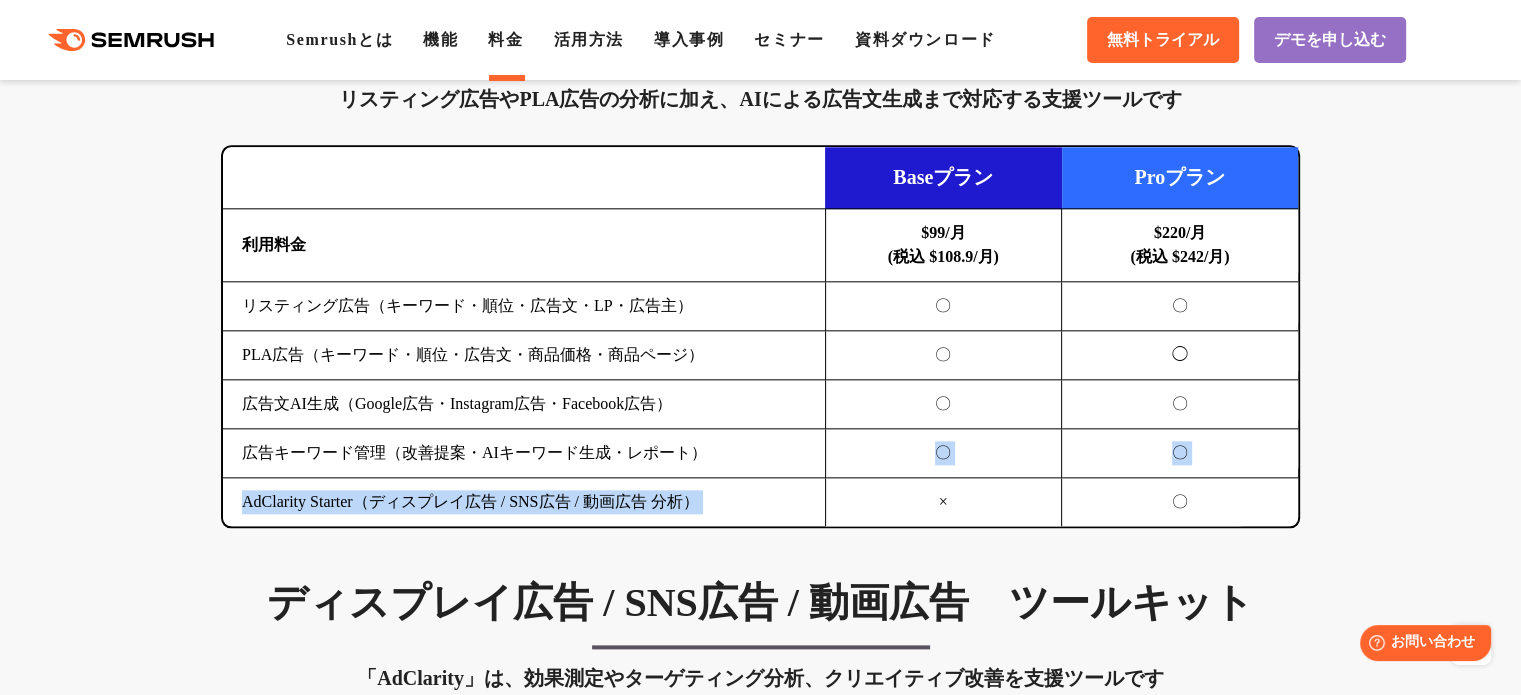 drag, startPoint x: 925, startPoint y: 469, endPoint x: 922, endPoint y: 535, distance: 66.068146 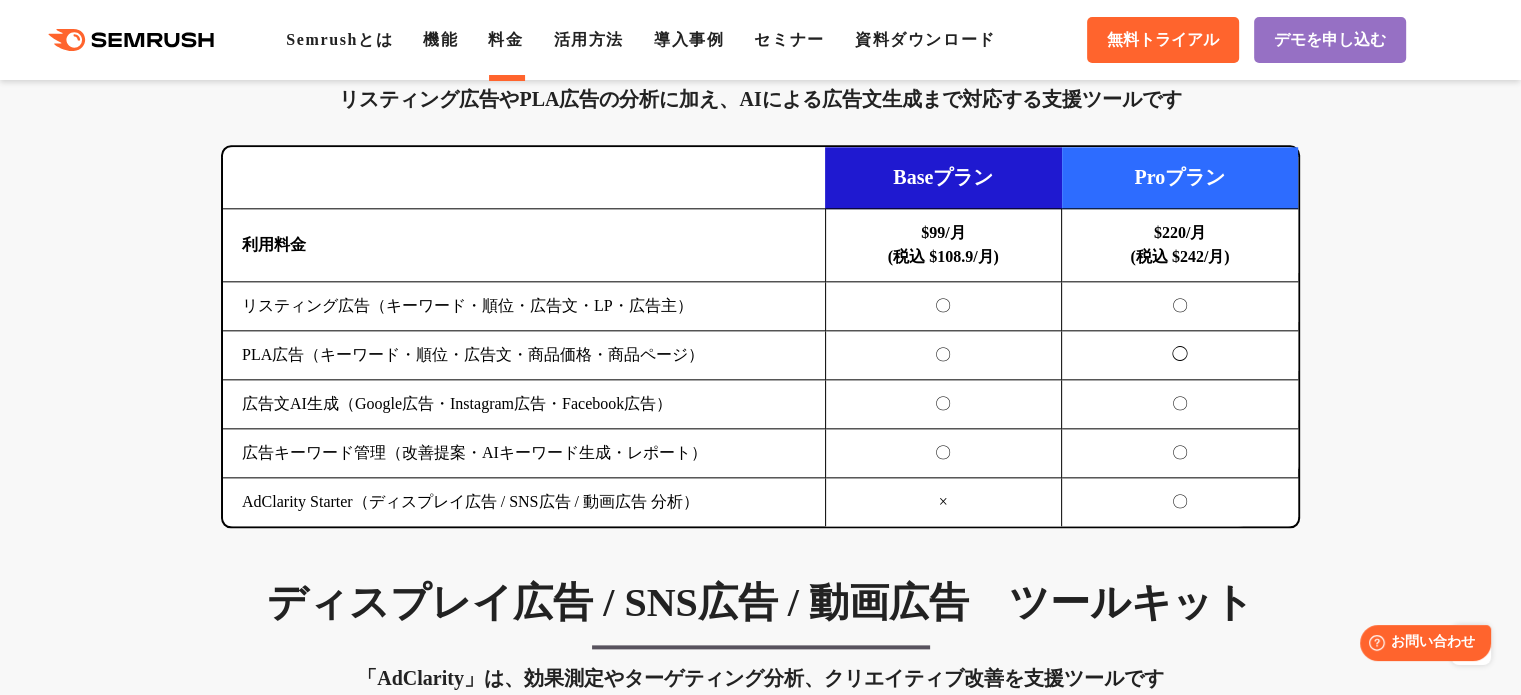 click on "SEO分析 ツールキット
キーワード調査やコンテンツ最適化、サイト診断、競合分析、成果の可視化までを一括支援するツールです
横にスワイプしてください
Proプラン
Guruプラン
Businessプラン
利用料金
$139.95/月 (税込 $153.95/月)
$249.95/月 (税込 $274.95/月)
$499.95/月 (税込 $549.95/月)
プロジェクト上限数
5 15 40 500 5" at bounding box center (760, 1204) 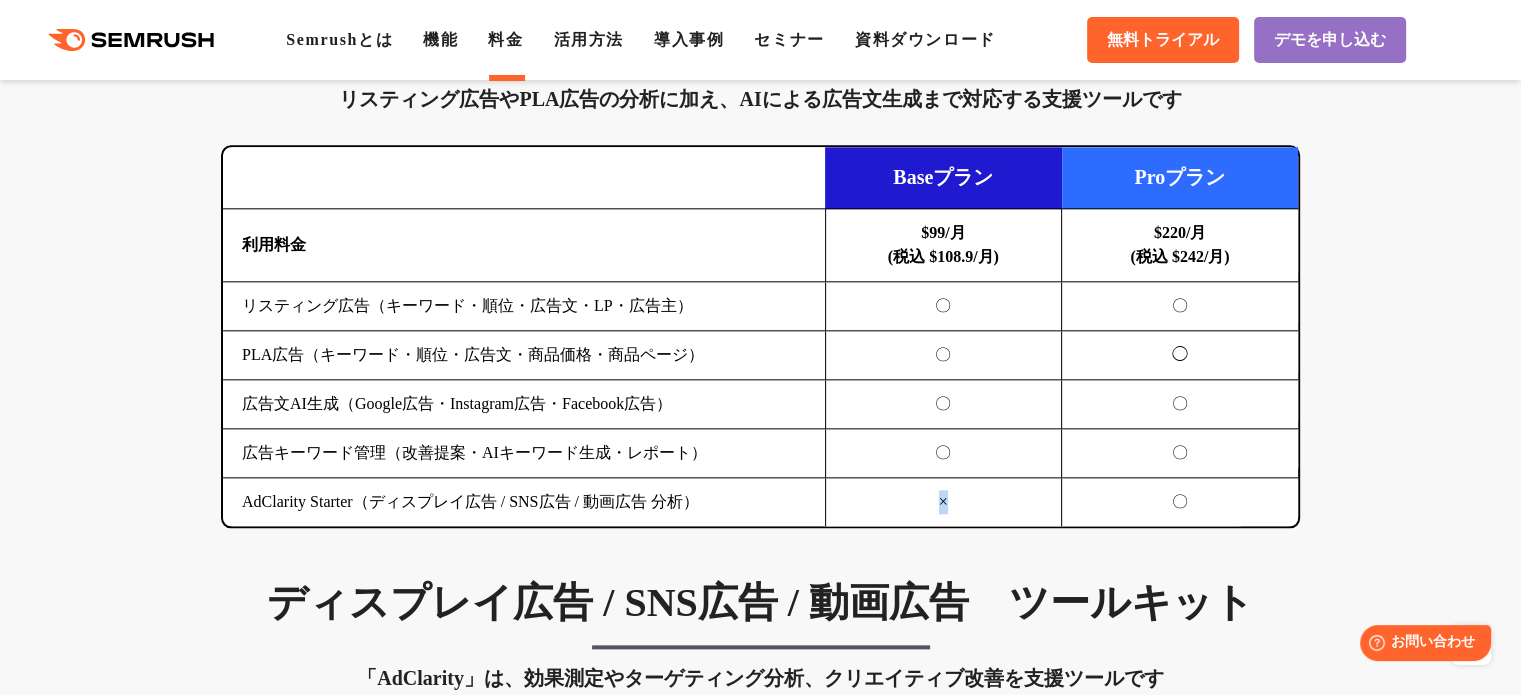 drag, startPoint x: 953, startPoint y: 500, endPoint x: 919, endPoint y: 501, distance: 34.0147 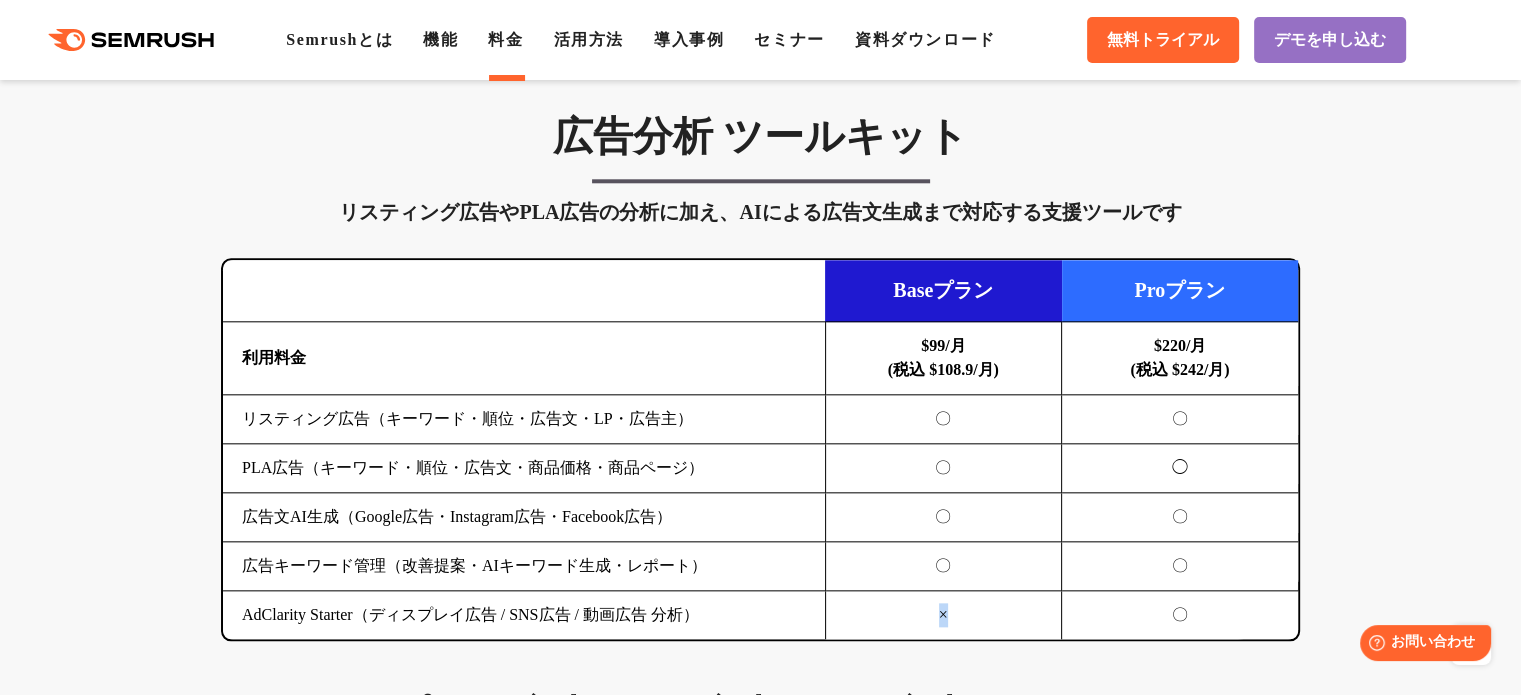 scroll, scrollTop: 2066, scrollLeft: 0, axis: vertical 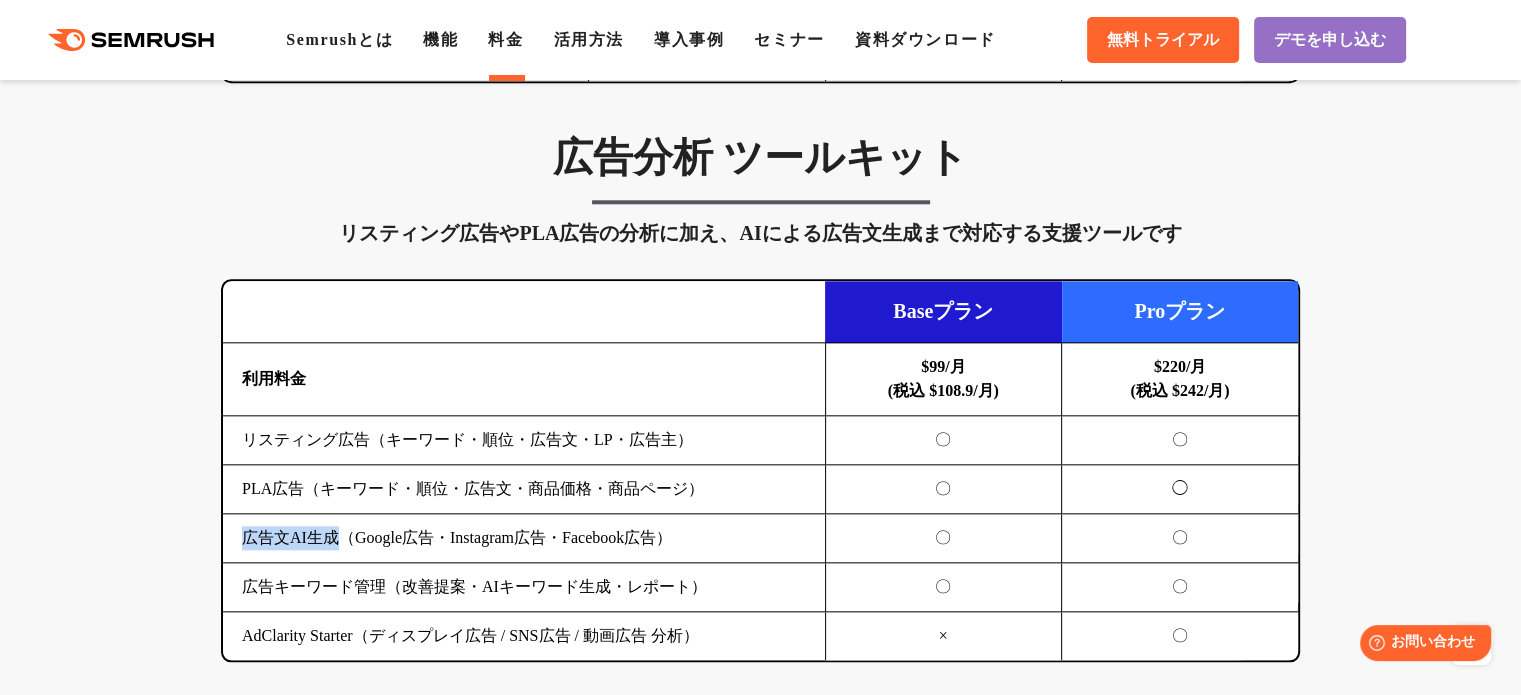 drag, startPoint x: 237, startPoint y: 530, endPoint x: 333, endPoint y: 533, distance: 96.04687 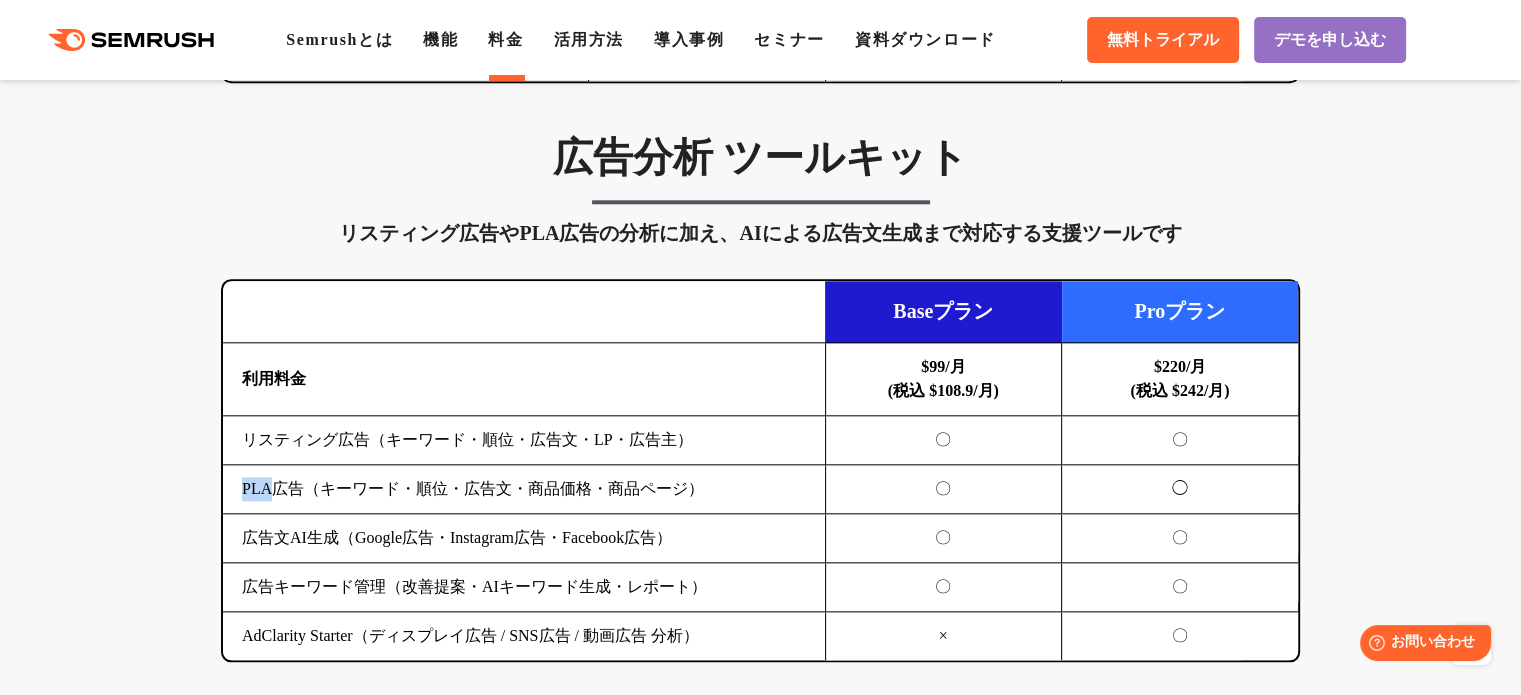 drag, startPoint x: 275, startPoint y: 491, endPoint x: 243, endPoint y: 506, distance: 35.341194 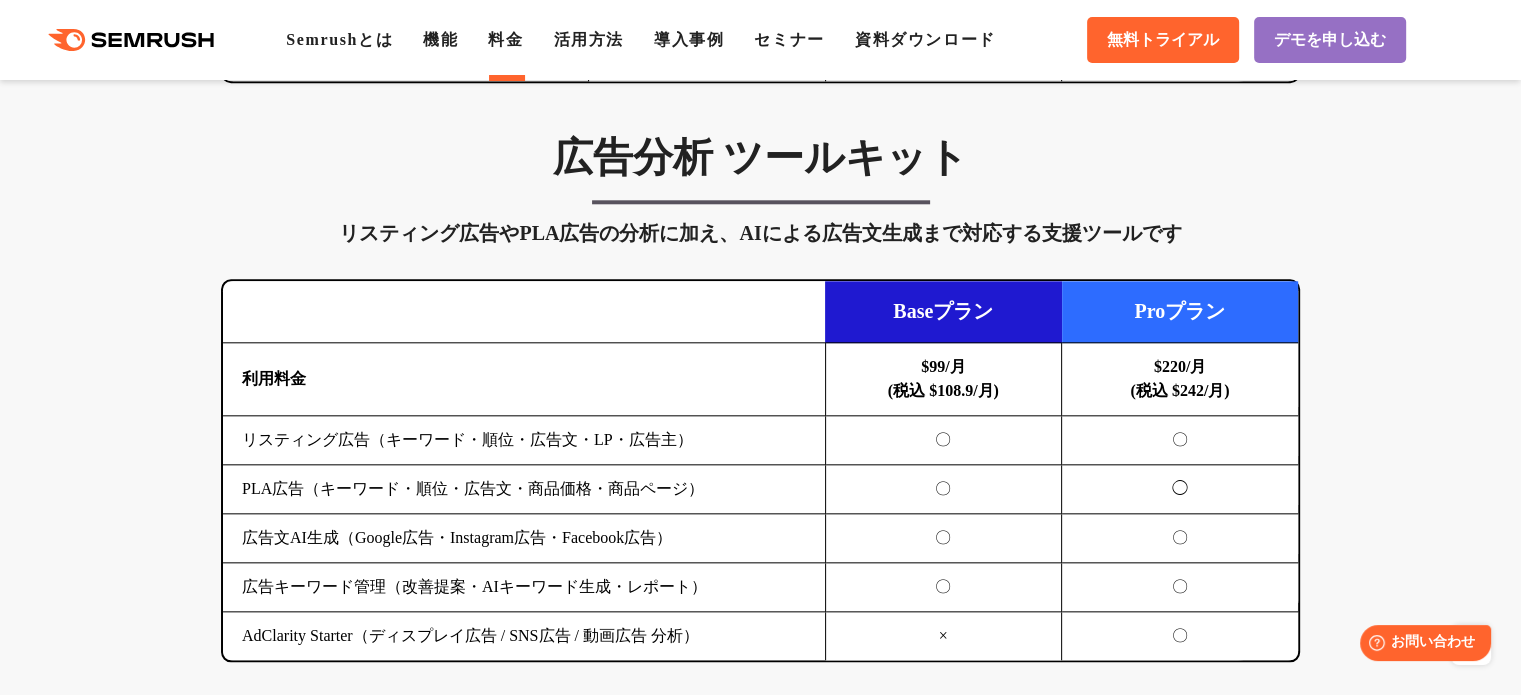 click on "広告文AI生成（Google広告・Instagram広告・Facebook広告）" at bounding box center [524, 538] 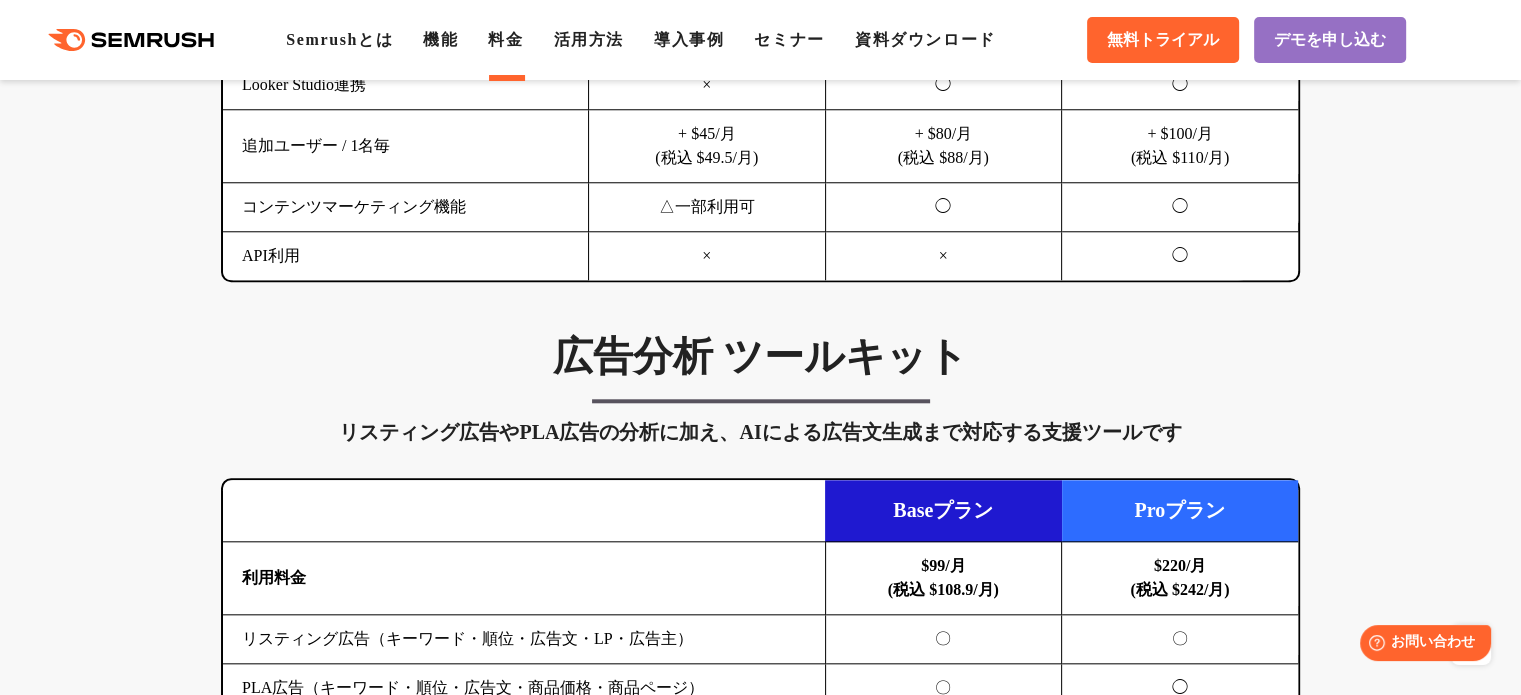 scroll, scrollTop: 1866, scrollLeft: 0, axis: vertical 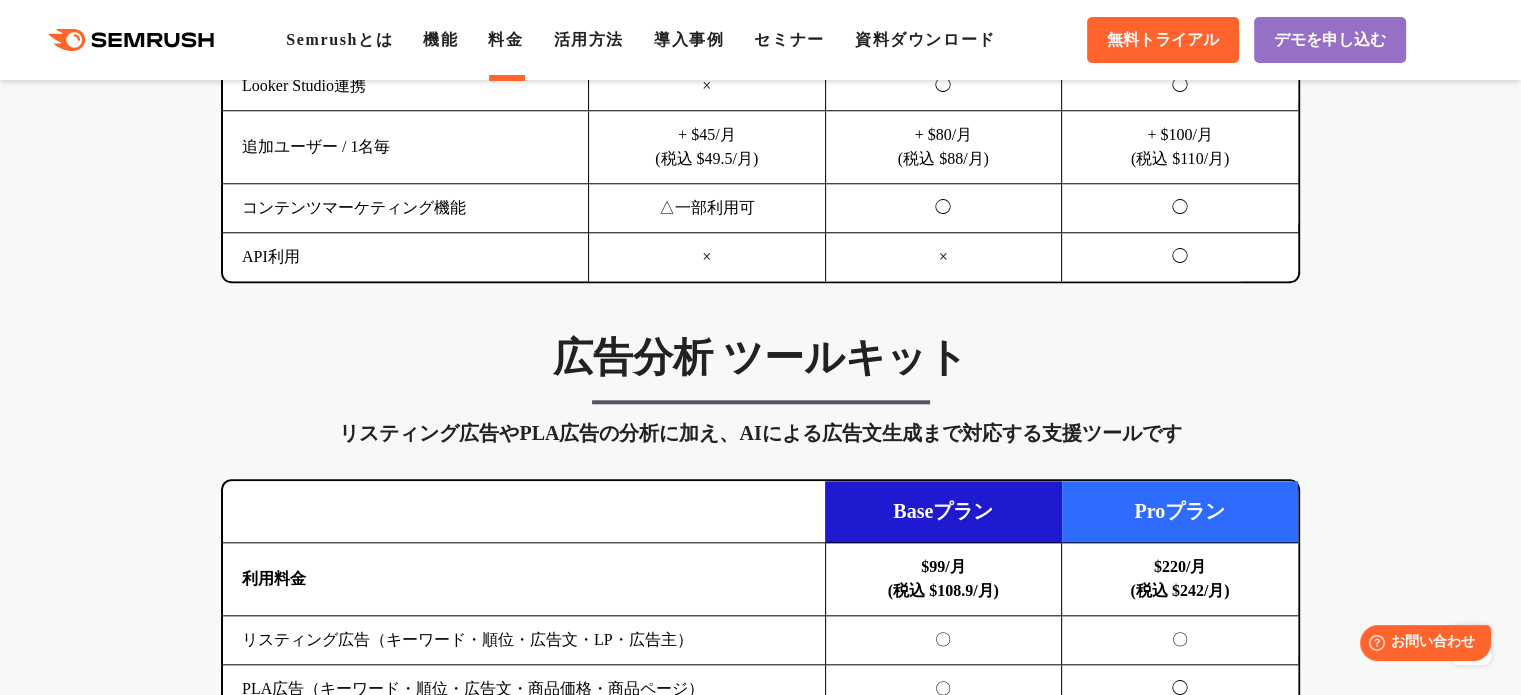 click on "SEO分析 ツールキット
キーワード調査やコンテンツ最適化、サイト診断、競合分析、成果の可視化までを一括支援するツールです
横にスワイプしてください
Proプラン
Guruプラン
Businessプラン
利用料金
$139.95/月 (税込 $153.95/月)
$249.95/月 (税込 $274.95/月)
$499.95/月 (税込 $549.95/月)
プロジェクト上限数
5 15 40 500 5" at bounding box center (760, 1538) 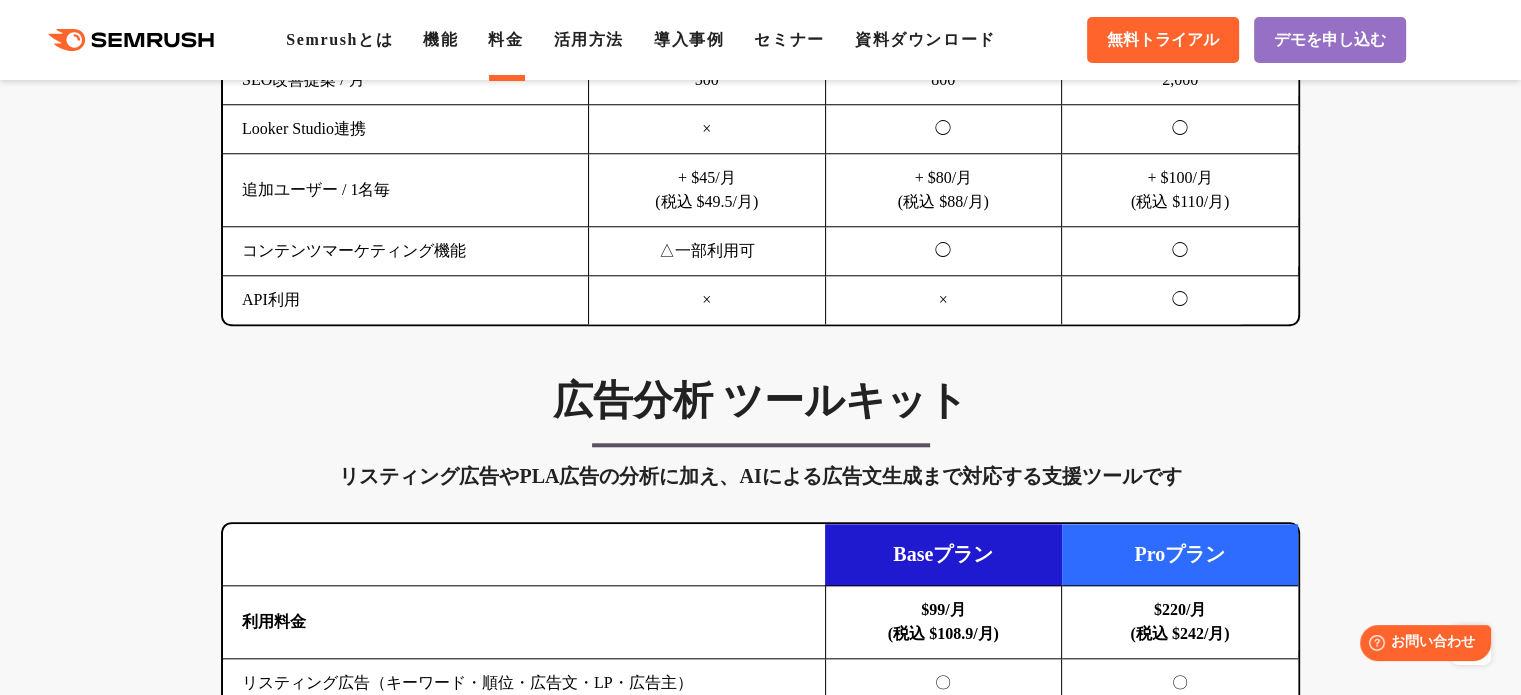 scroll, scrollTop: 1800, scrollLeft: 0, axis: vertical 